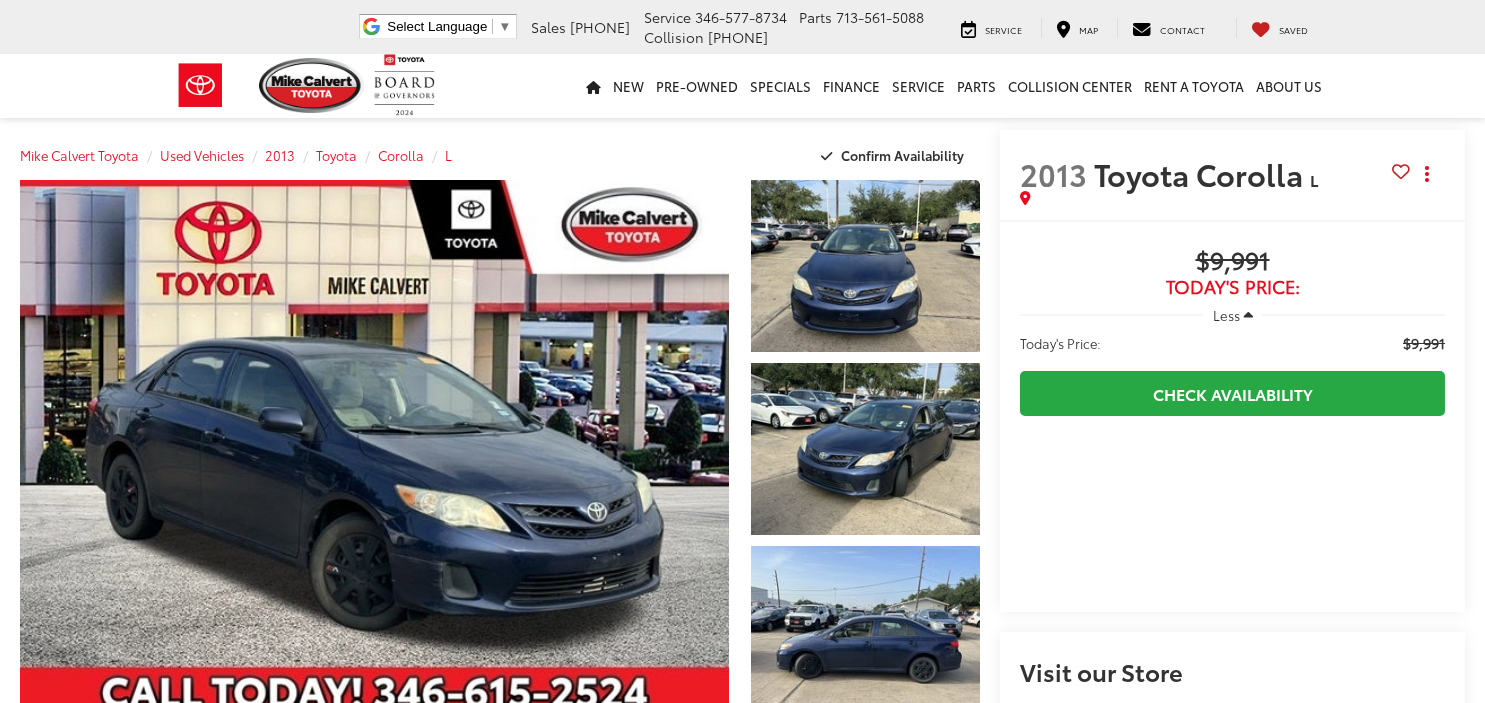 scroll, scrollTop: 0, scrollLeft: 0, axis: both 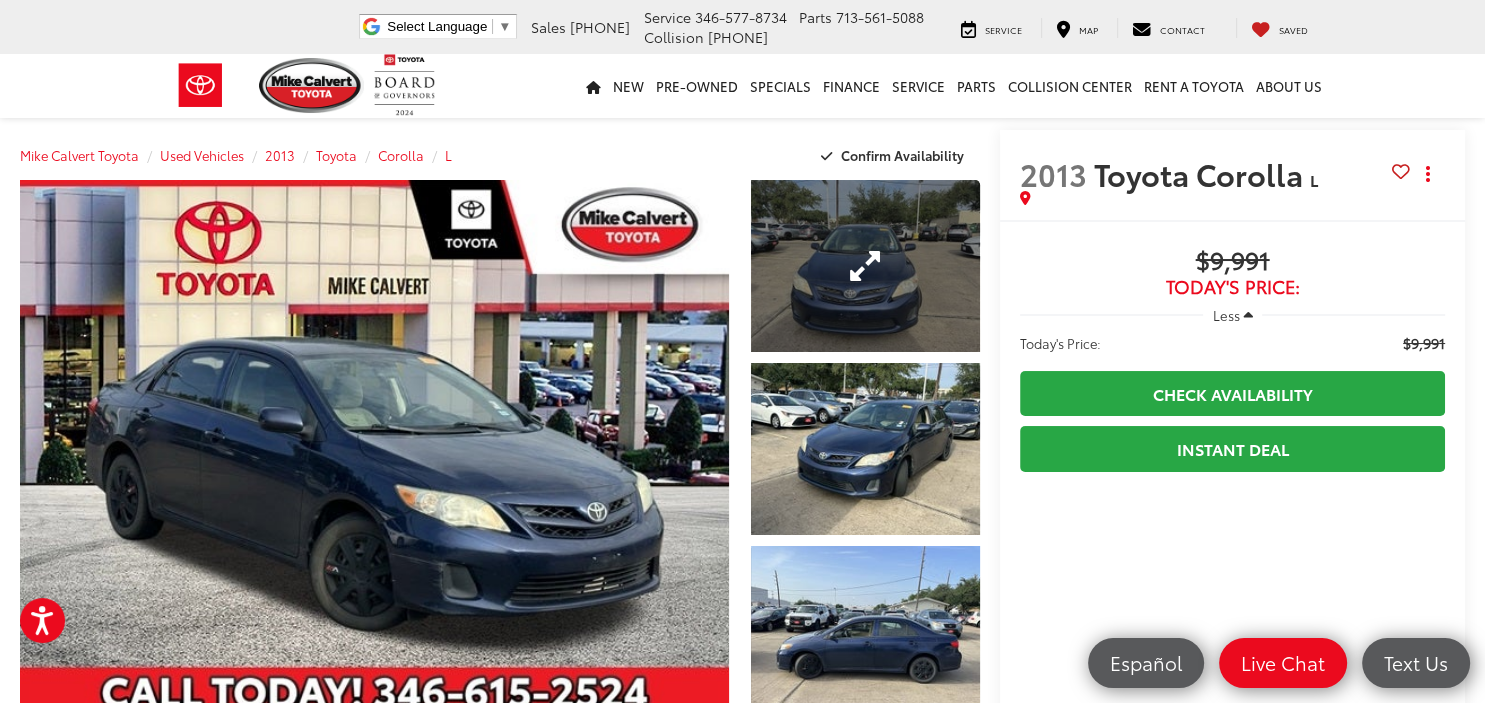 click at bounding box center (865, 266) 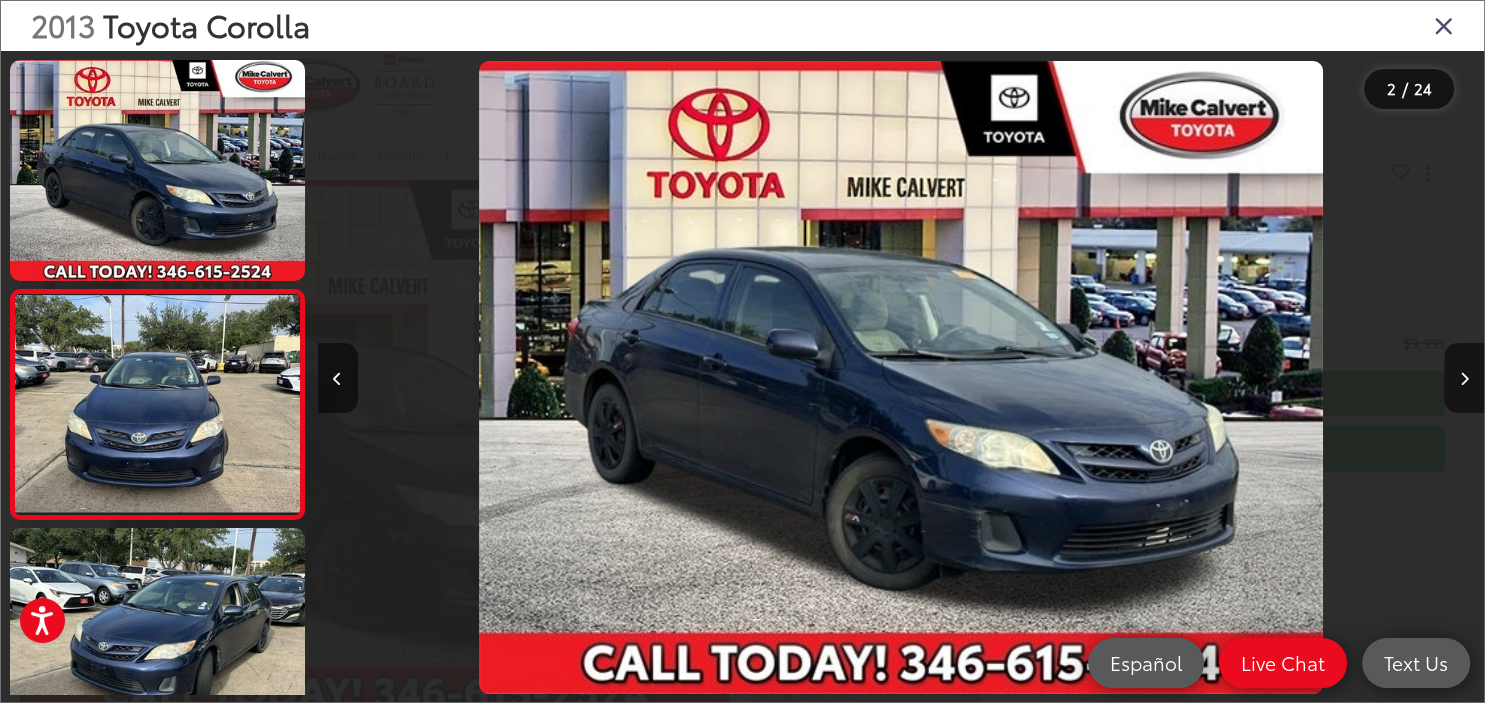 scroll, scrollTop: 0, scrollLeft: 961, axis: horizontal 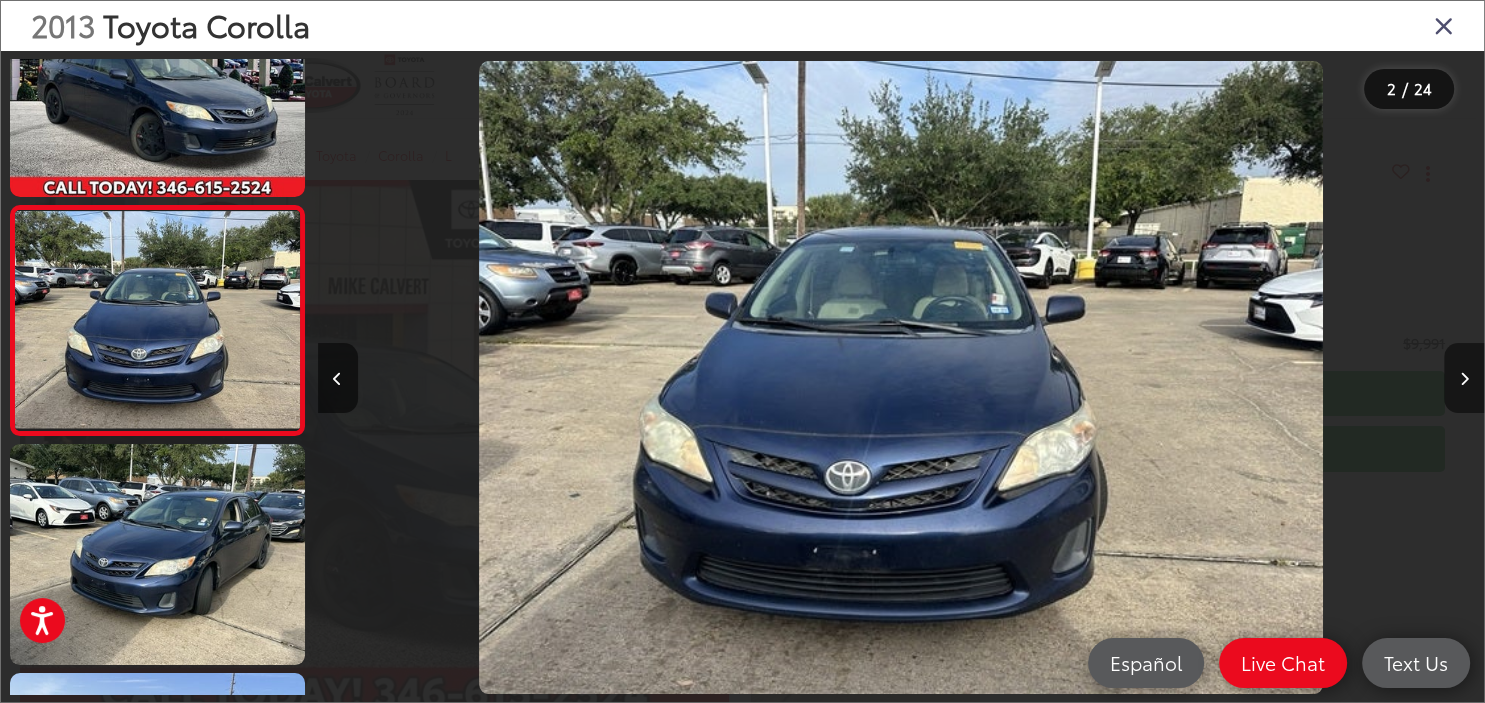 click at bounding box center (1464, 378) 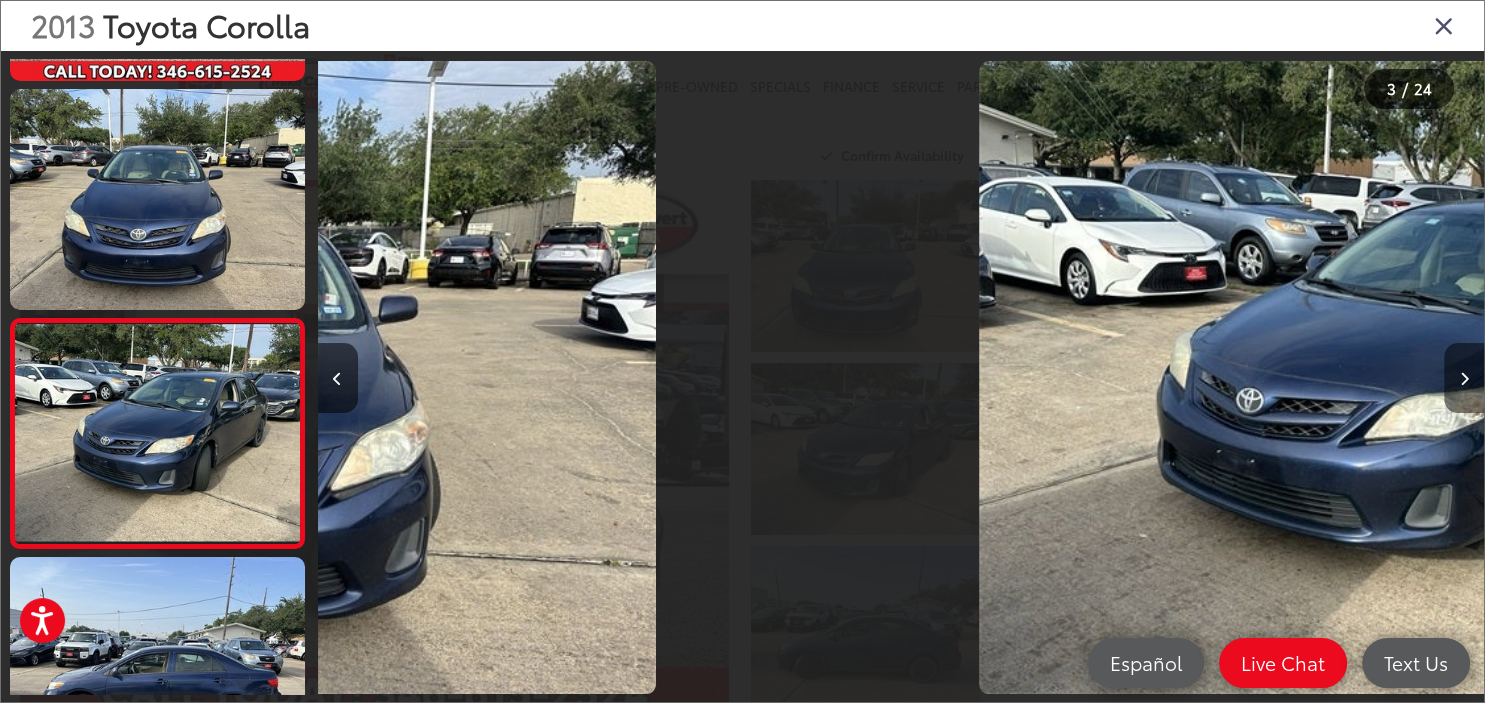 scroll, scrollTop: 0, scrollLeft: 2202, axis: horizontal 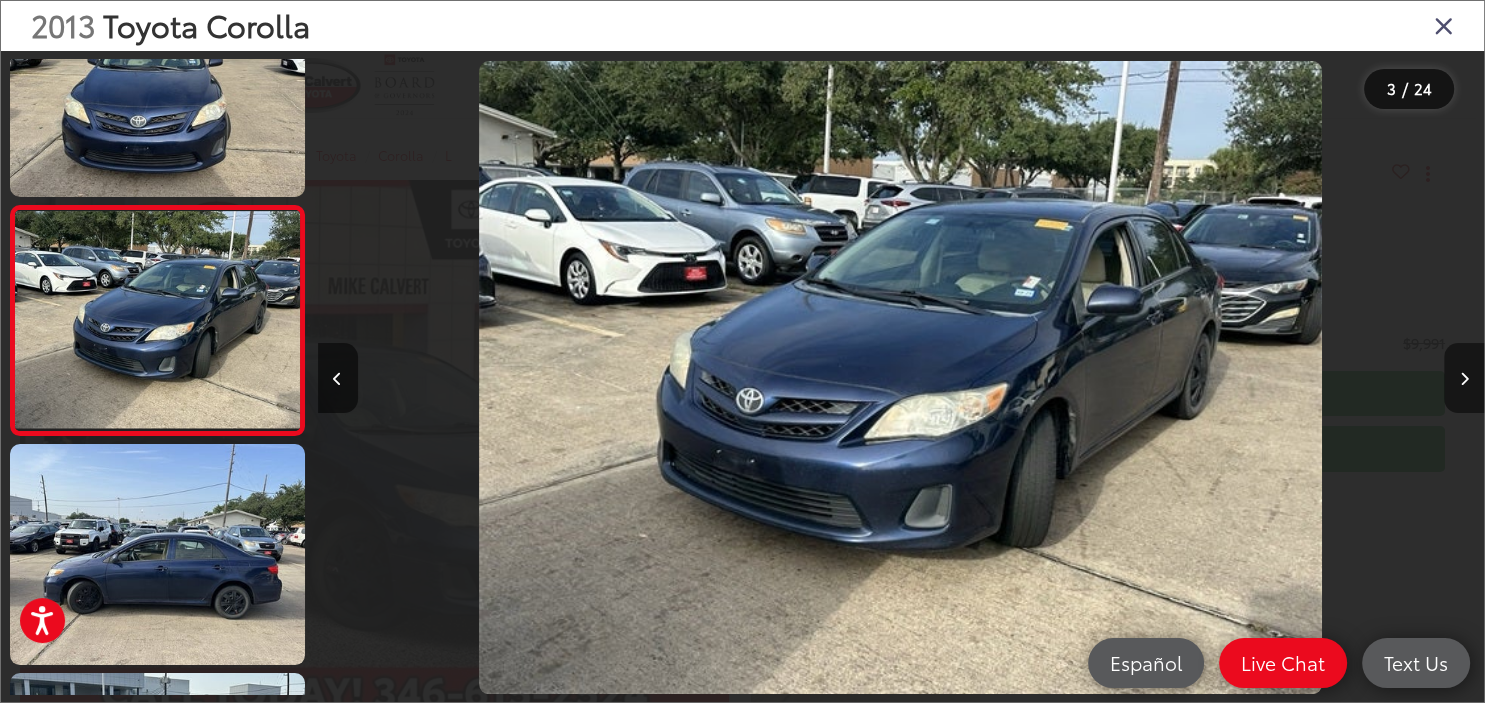 click at bounding box center [1464, 378] 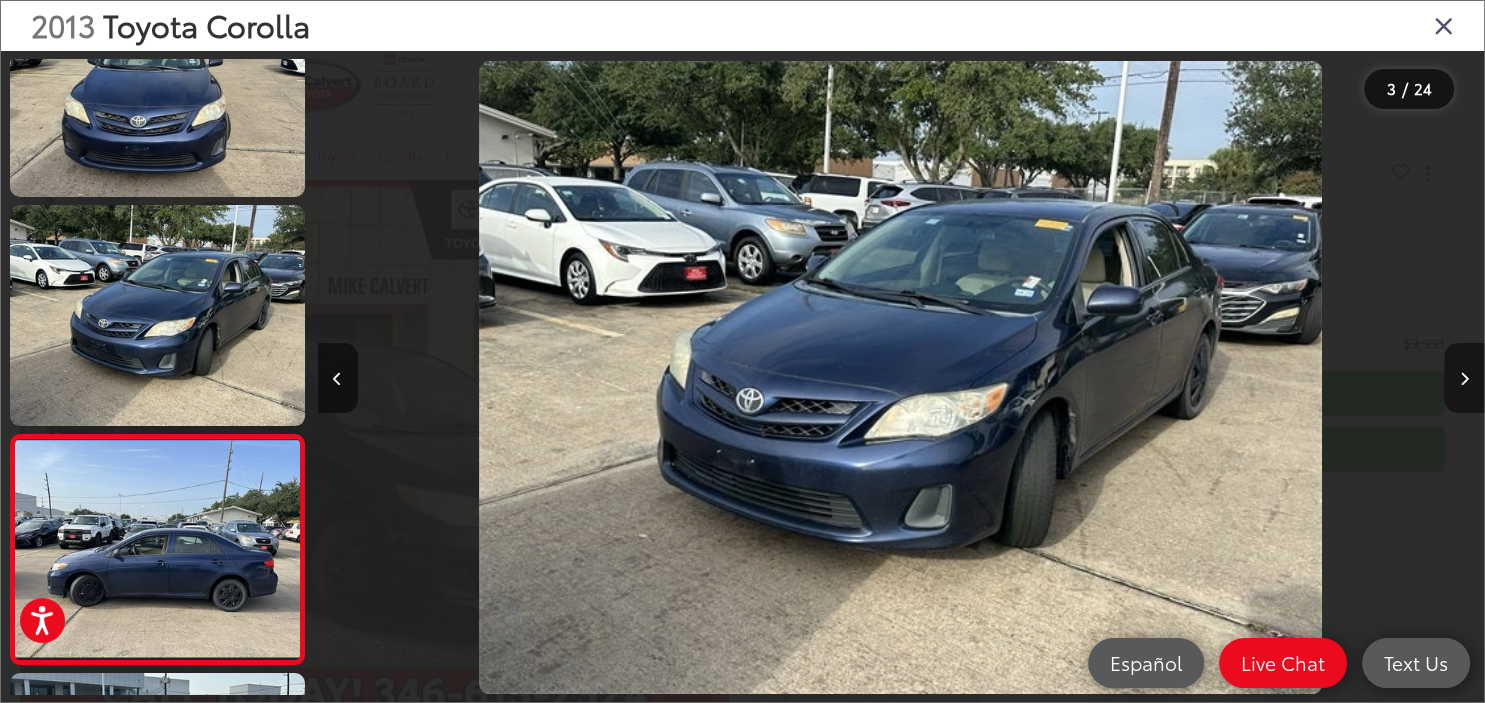 scroll, scrollTop: 0, scrollLeft: 3334, axis: horizontal 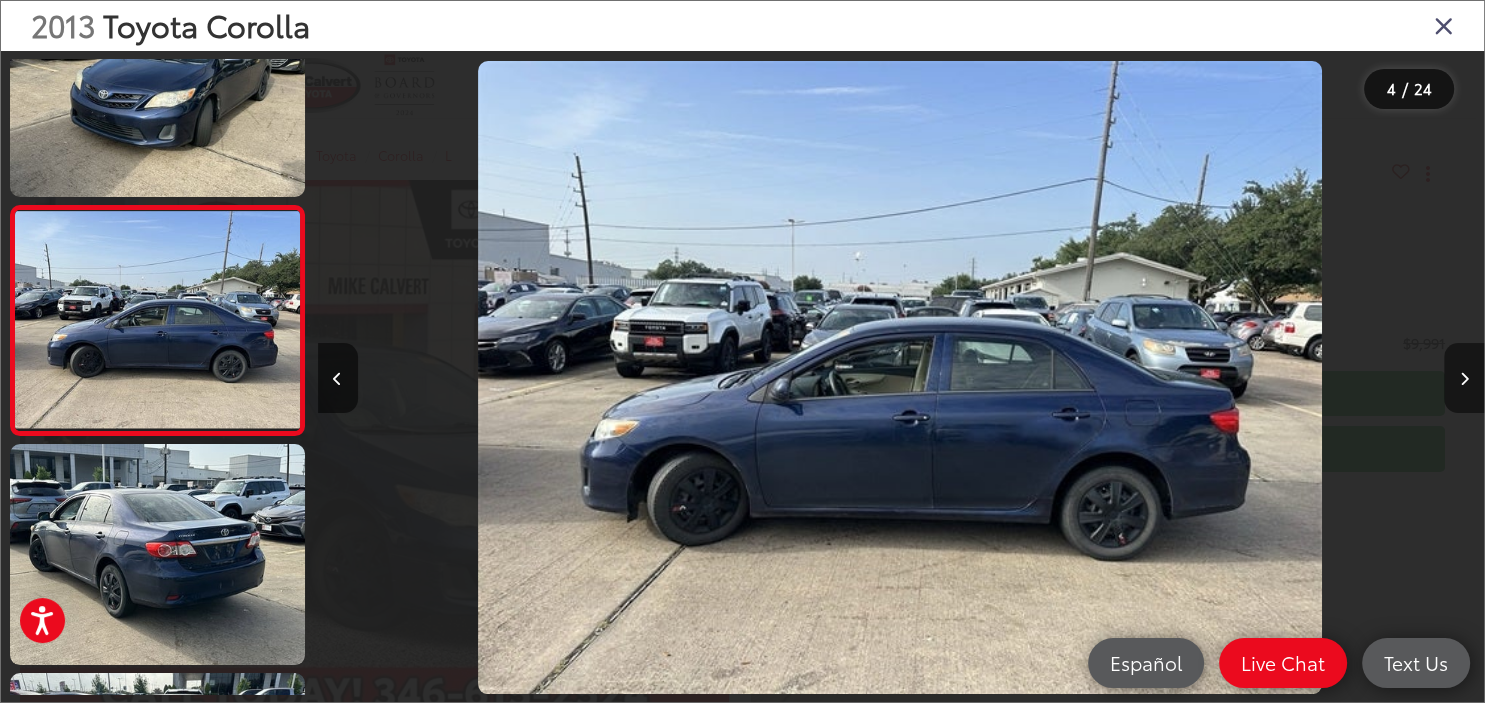 click at bounding box center [1464, 378] 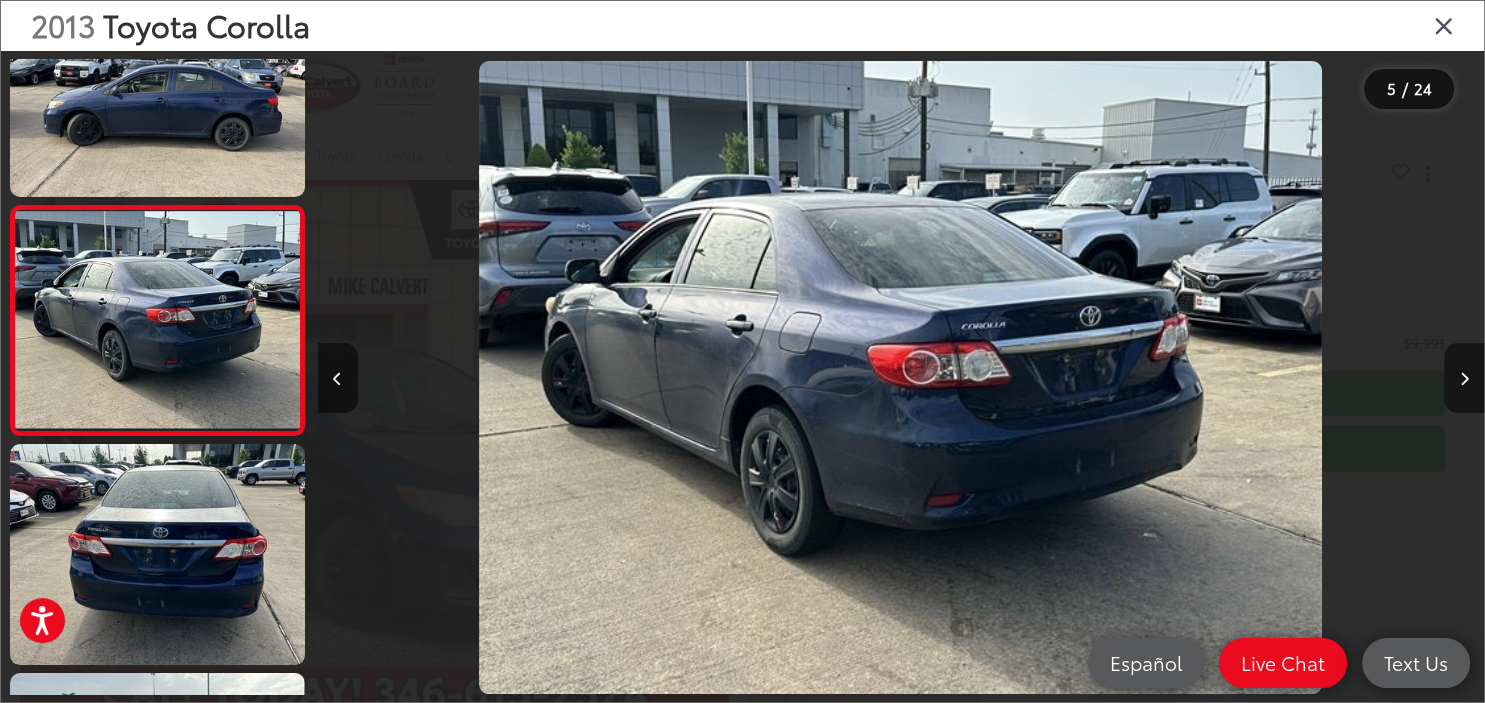 click at bounding box center (1464, 378) 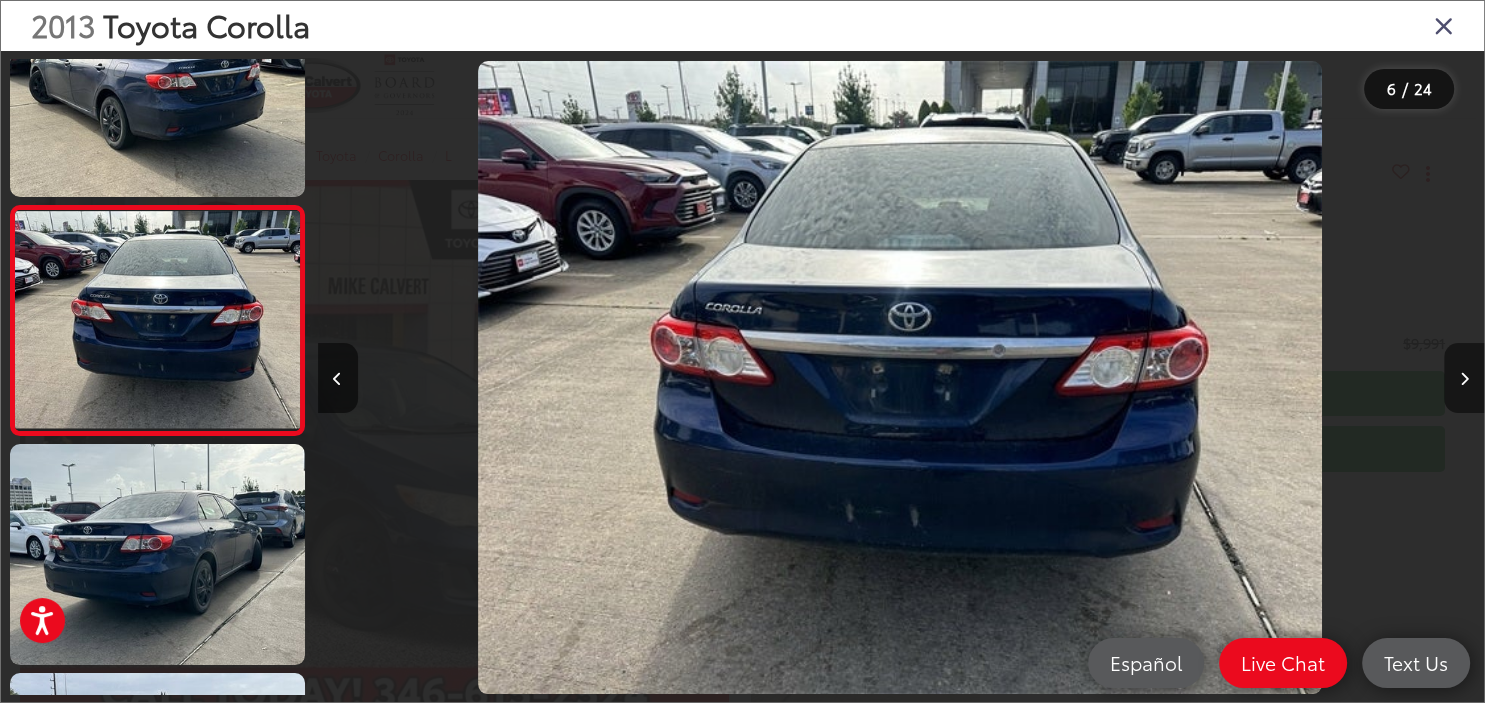 click at bounding box center (1464, 378) 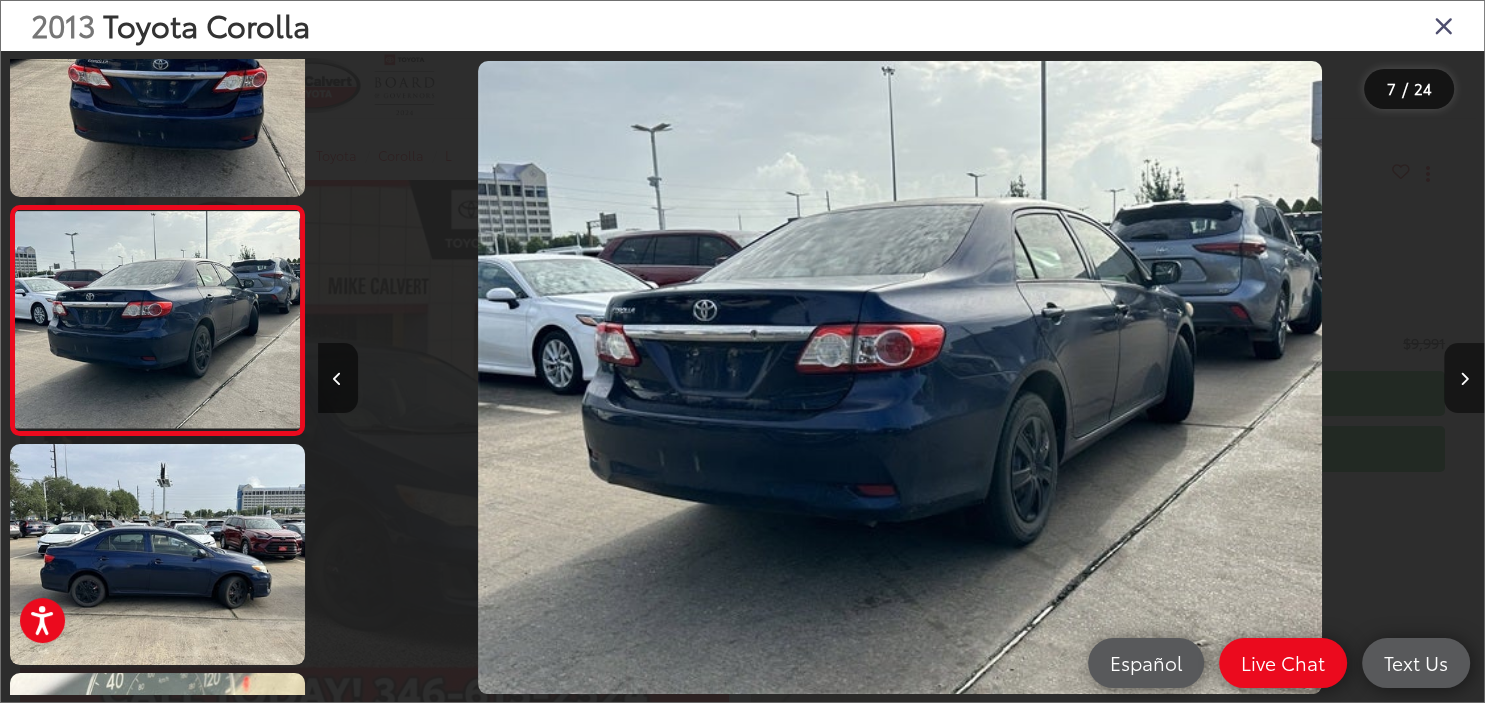 click at bounding box center [1464, 378] 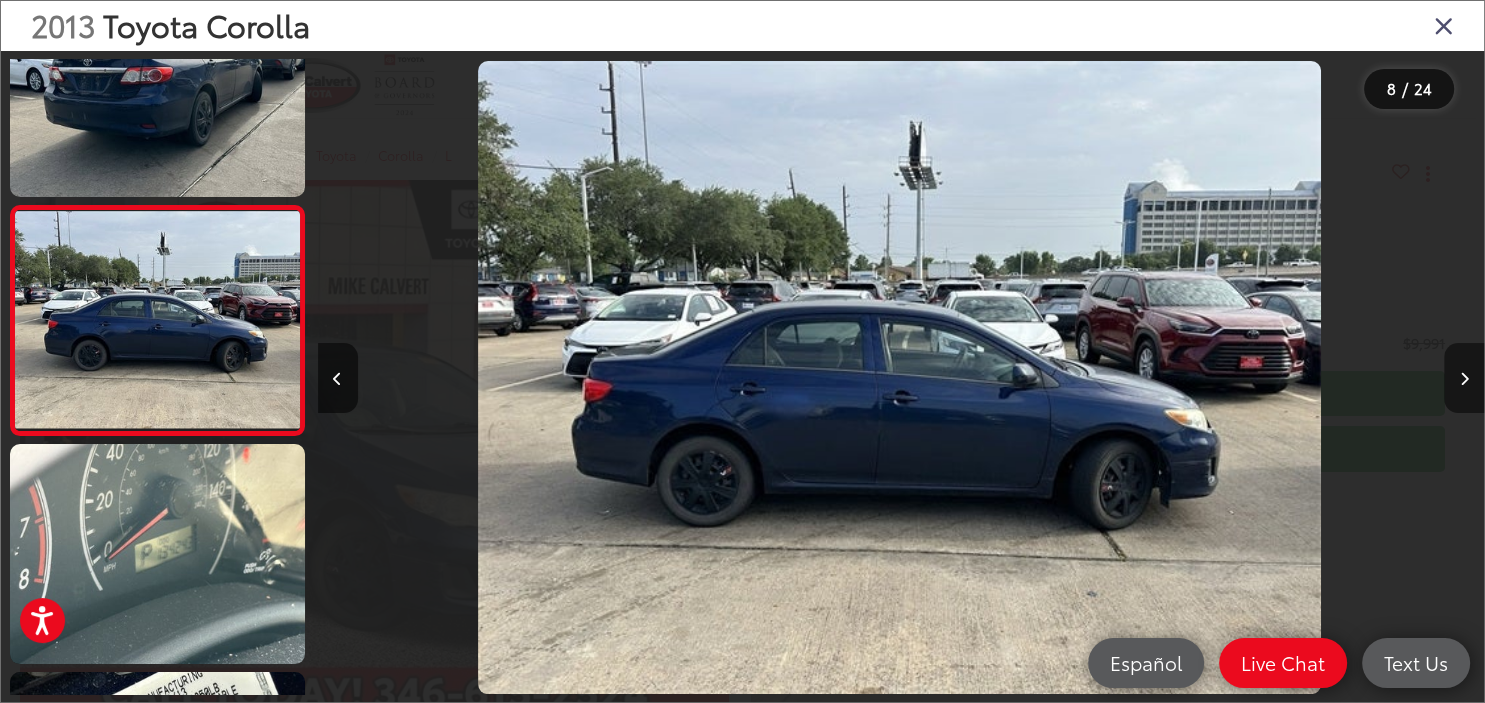 click at bounding box center (1464, 378) 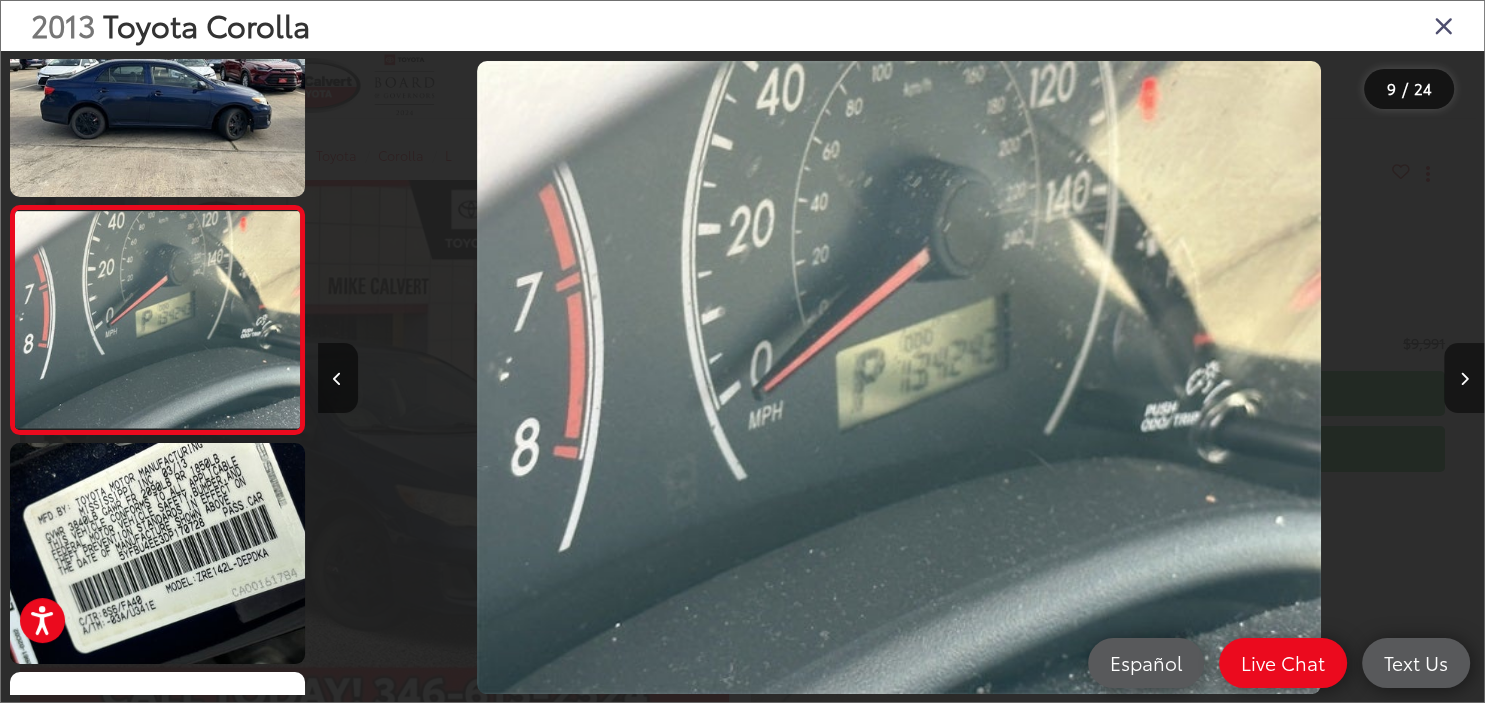 click at bounding box center [1464, 378] 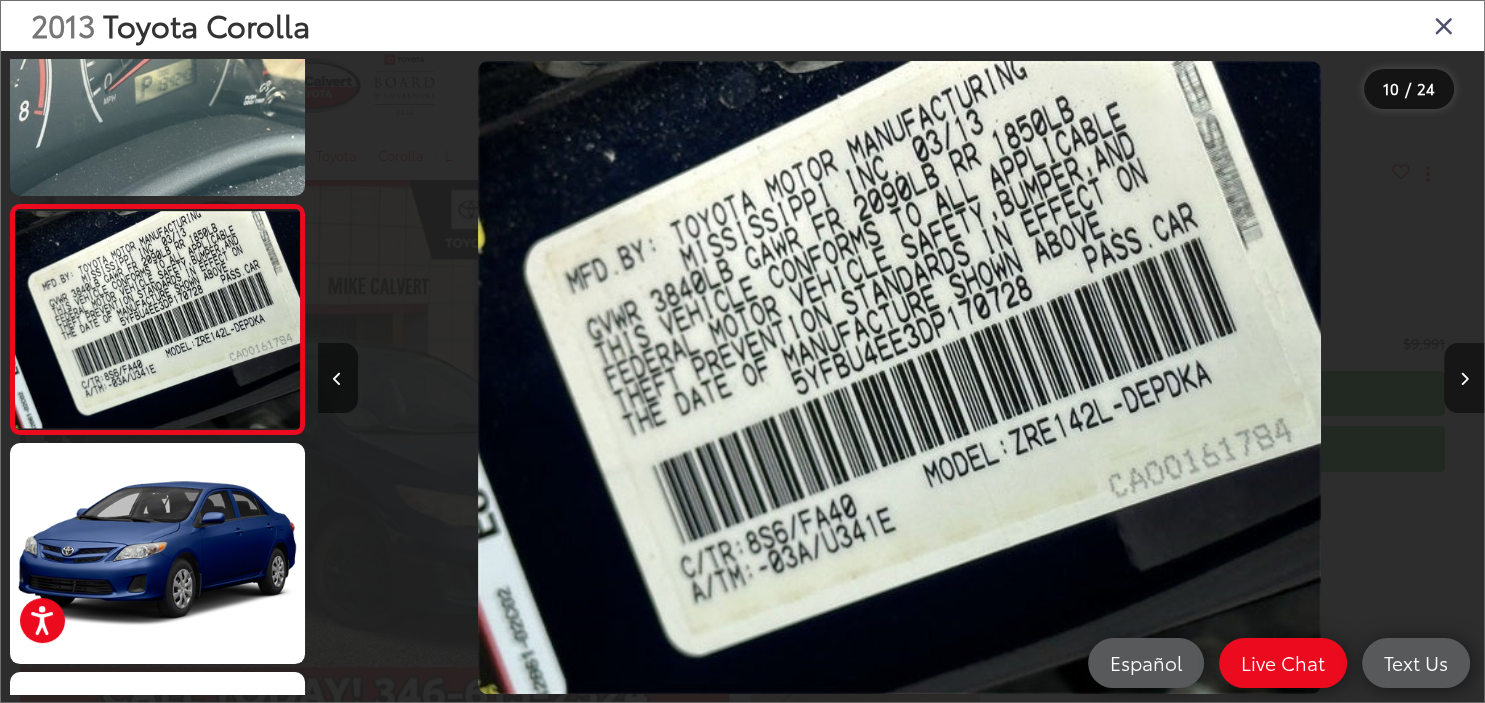 click at bounding box center (1464, 378) 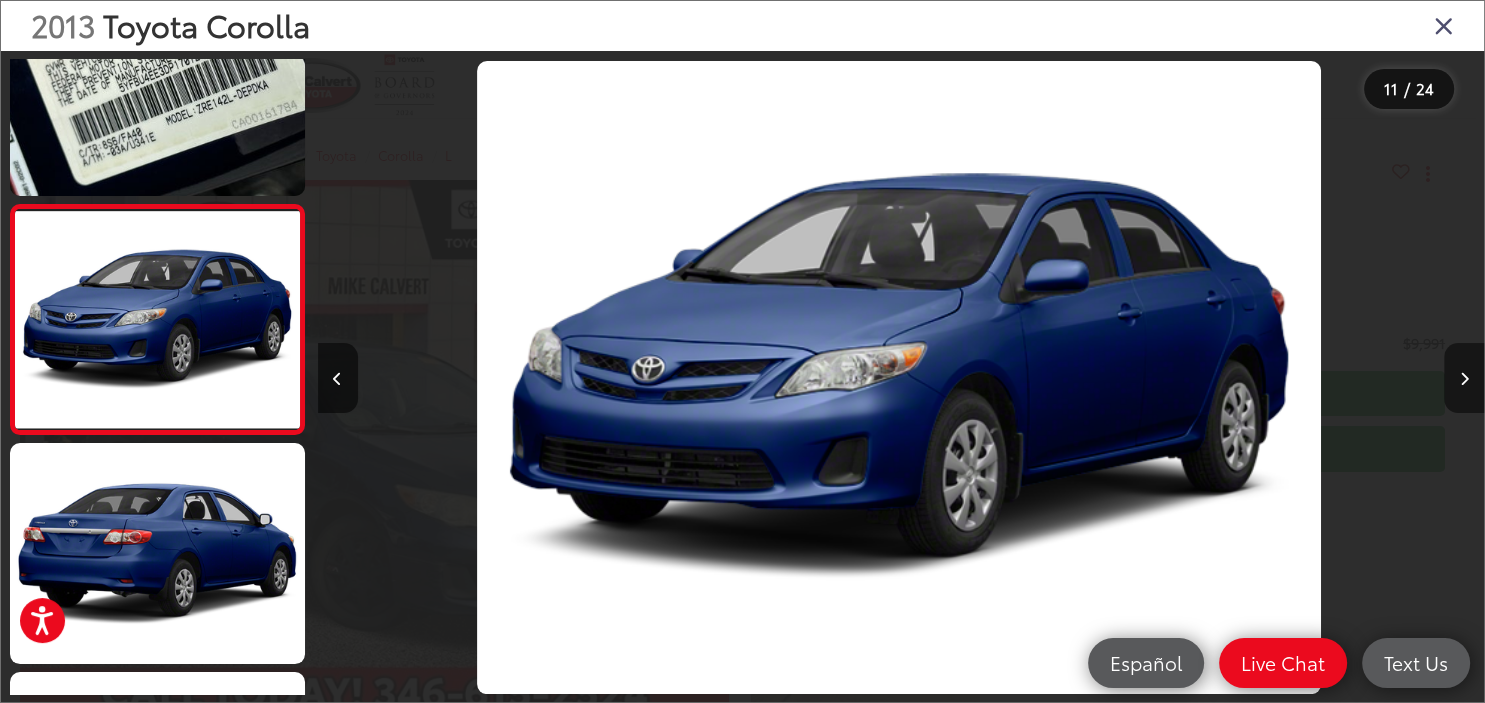 click at bounding box center [1464, 378] 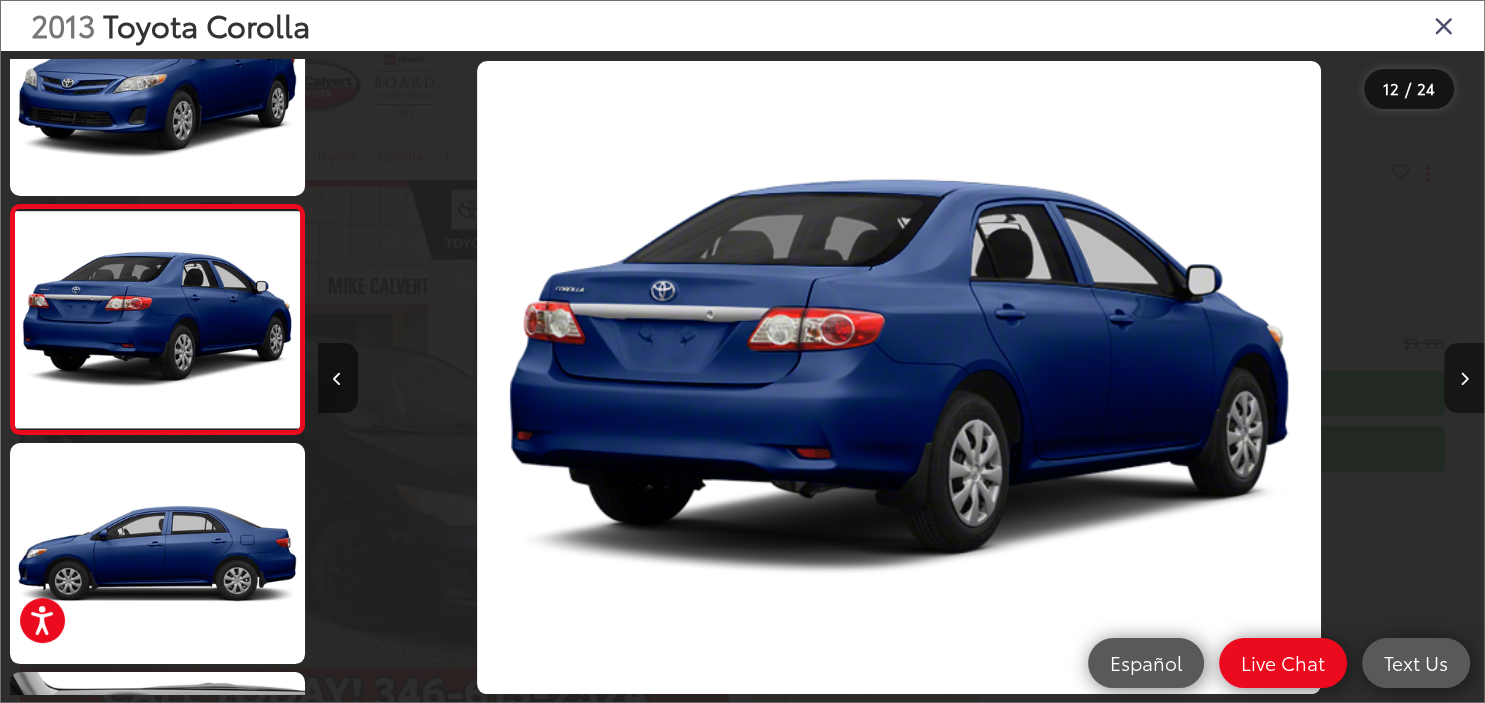 click at bounding box center [1464, 378] 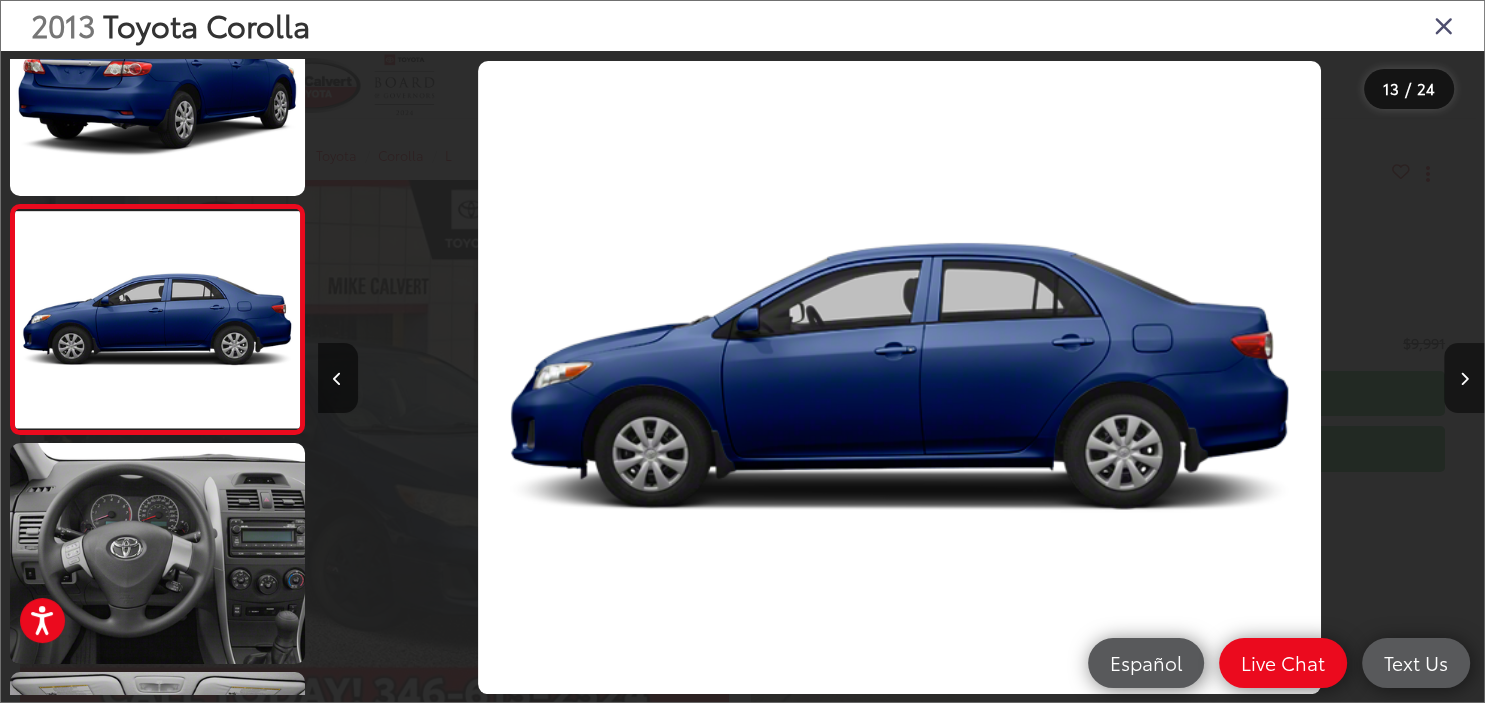 click at bounding box center [1464, 378] 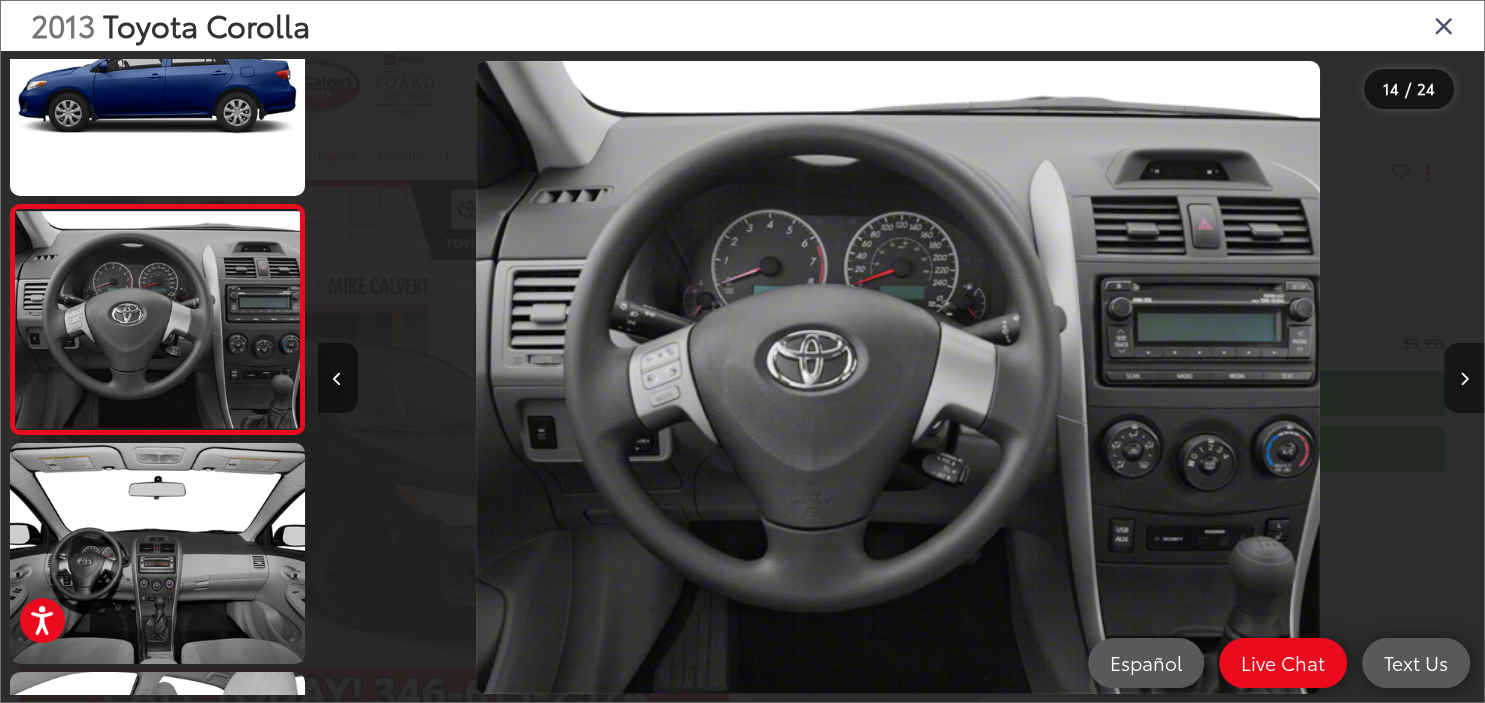 click at bounding box center (1464, 378) 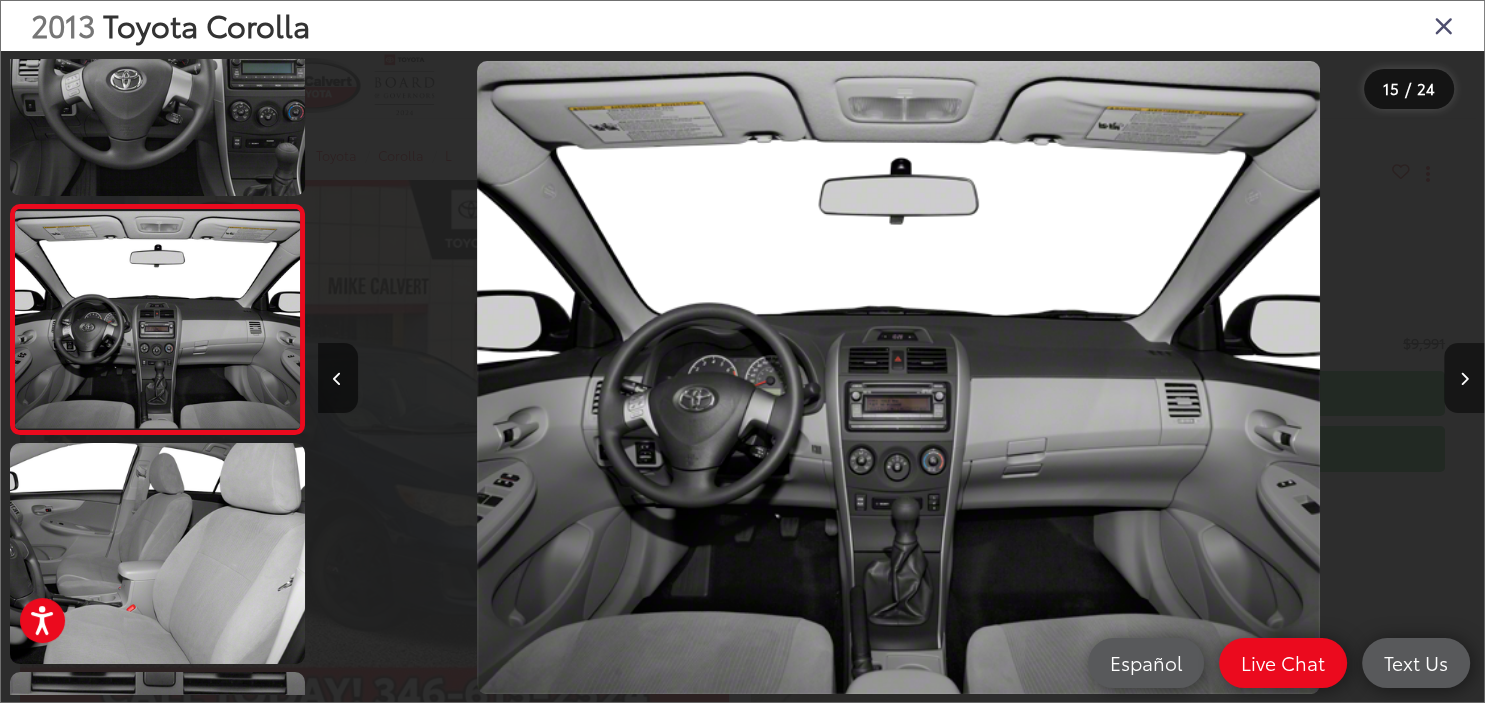 click at bounding box center [1464, 378] 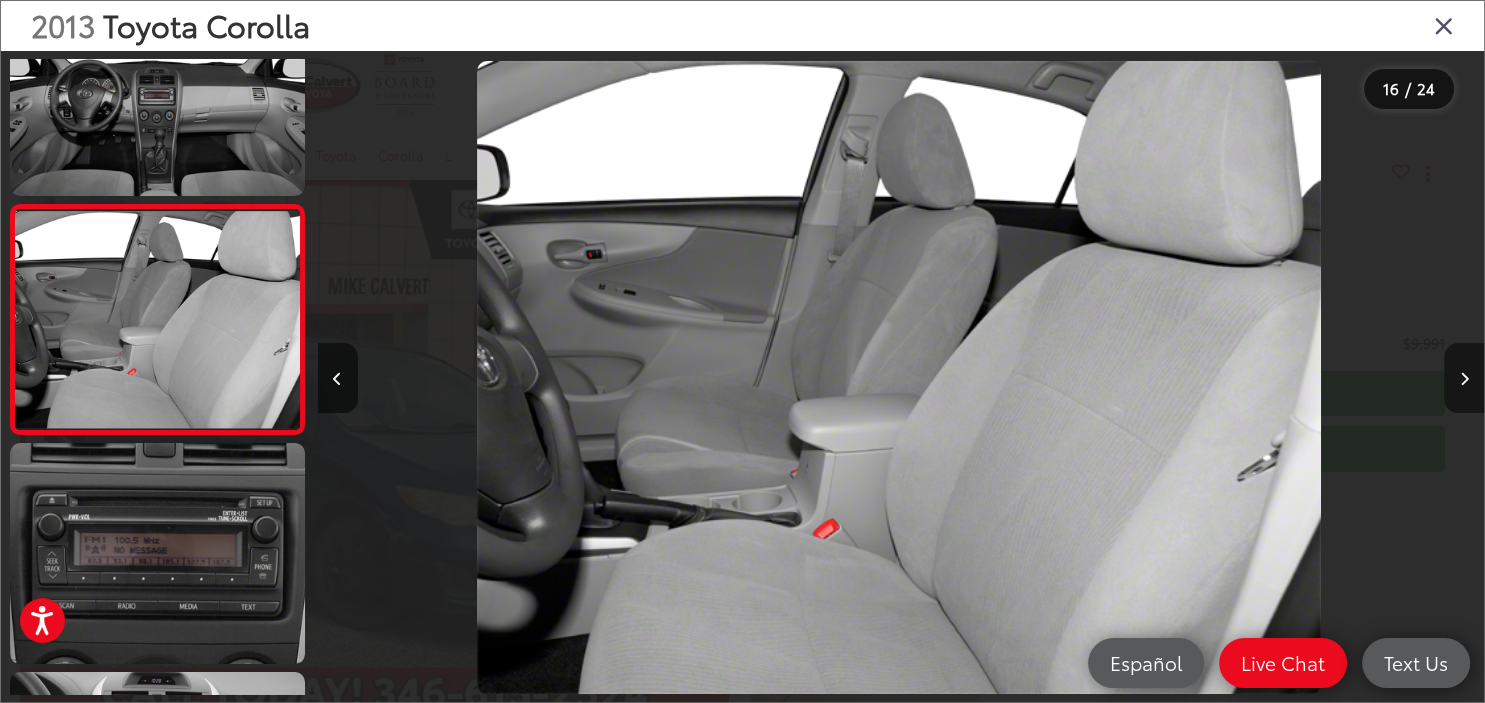 click at bounding box center (1464, 378) 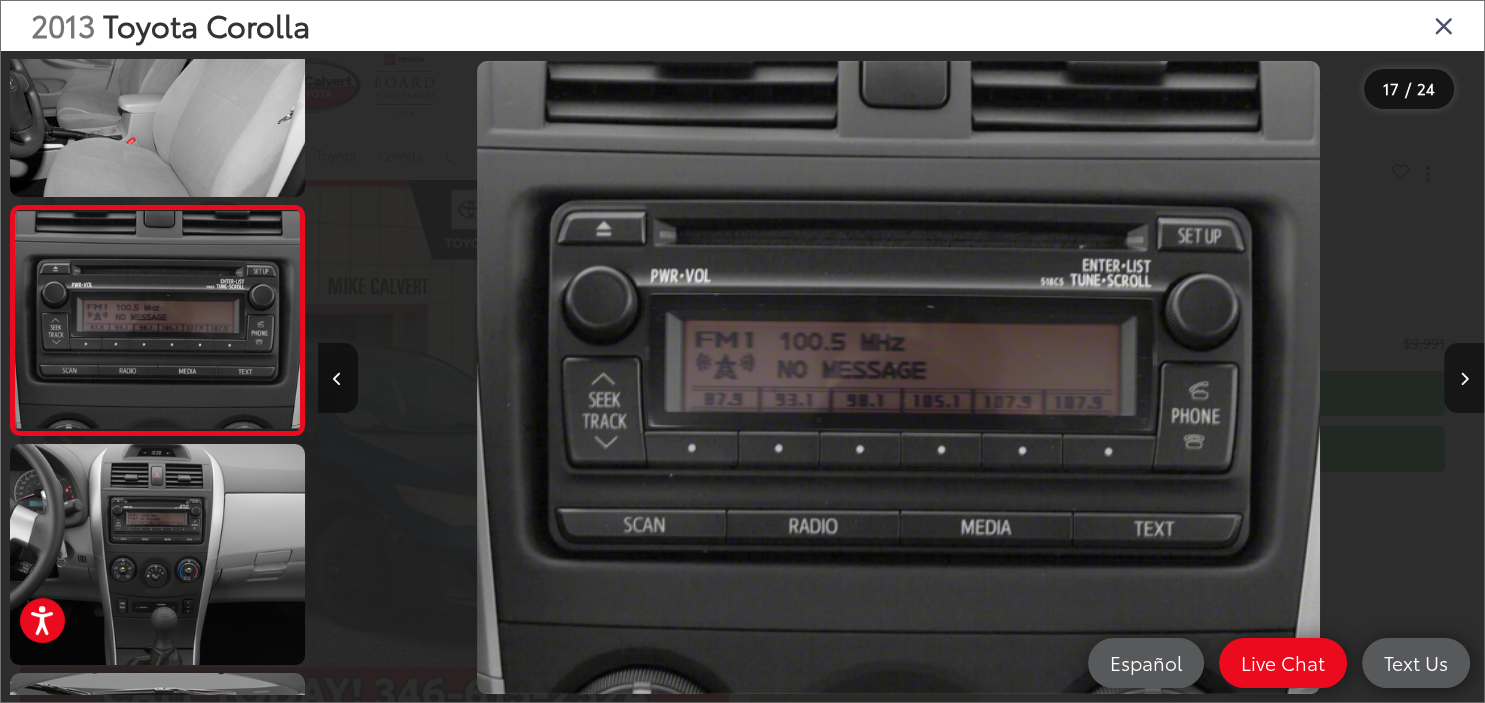 click at bounding box center [1464, 378] 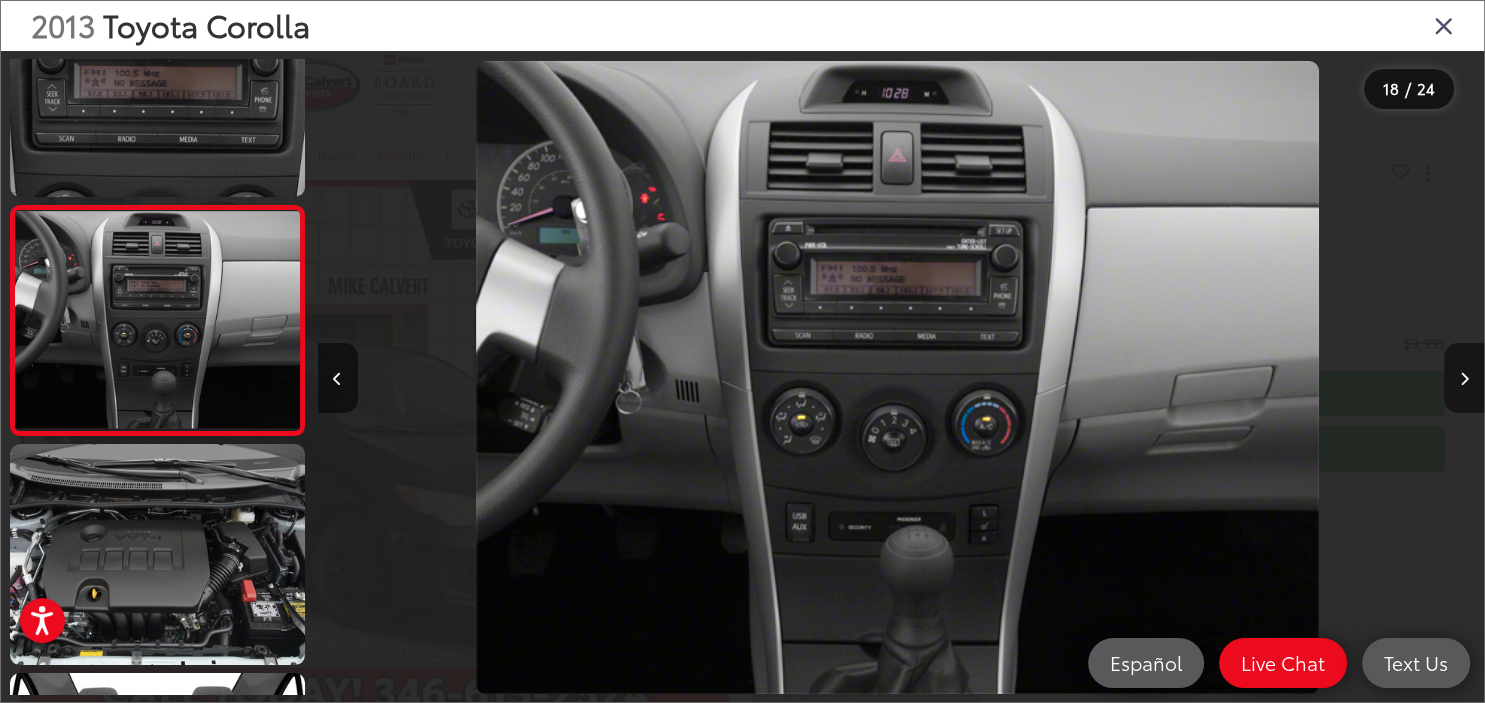 click at bounding box center [1464, 378] 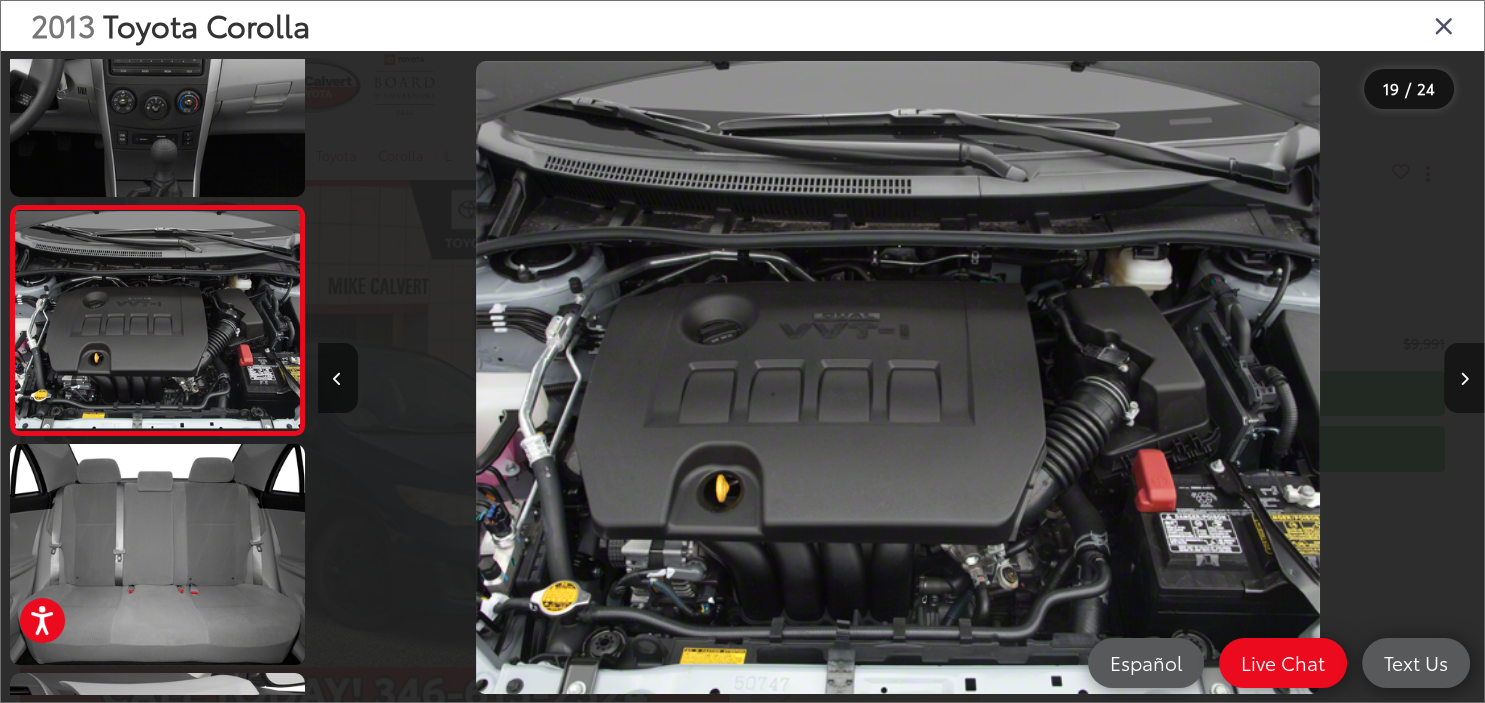 click at bounding box center [1464, 378] 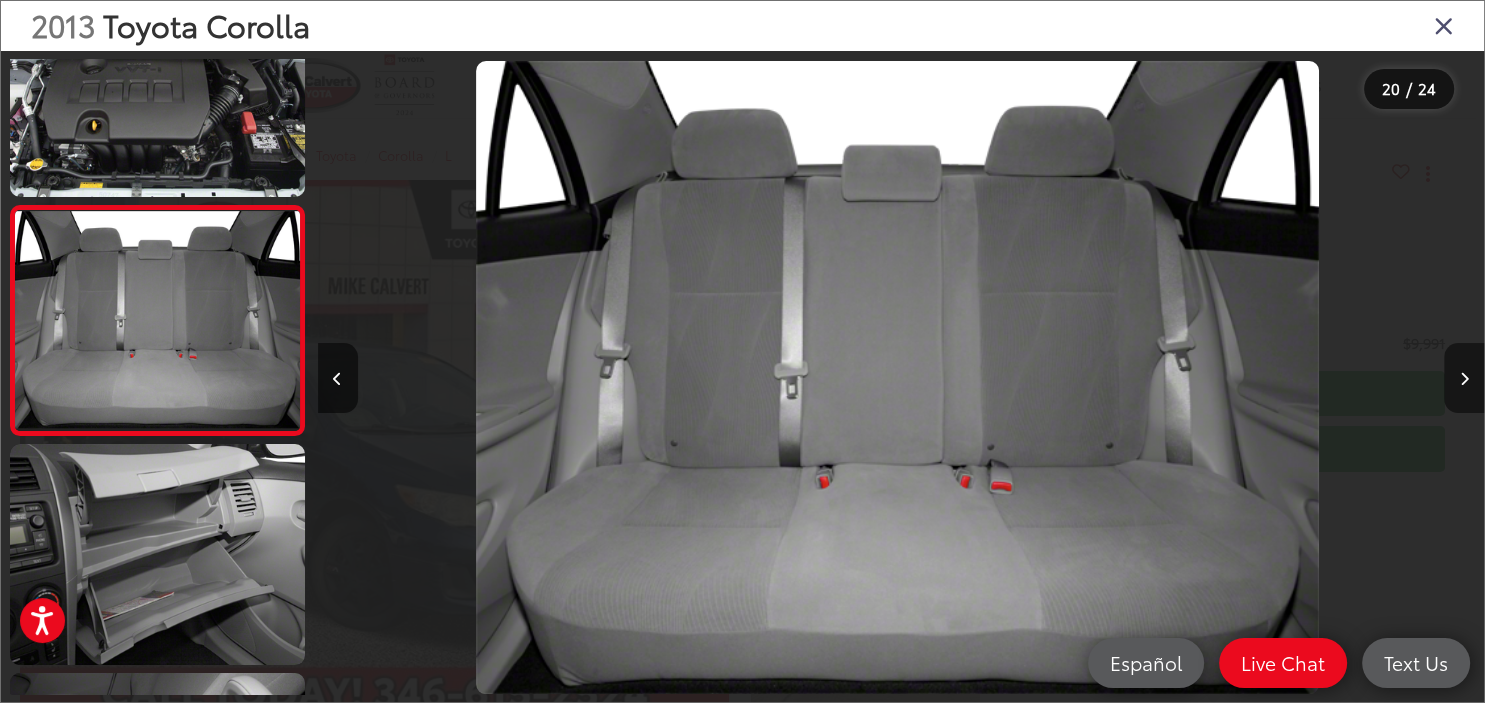 click at bounding box center [1464, 378] 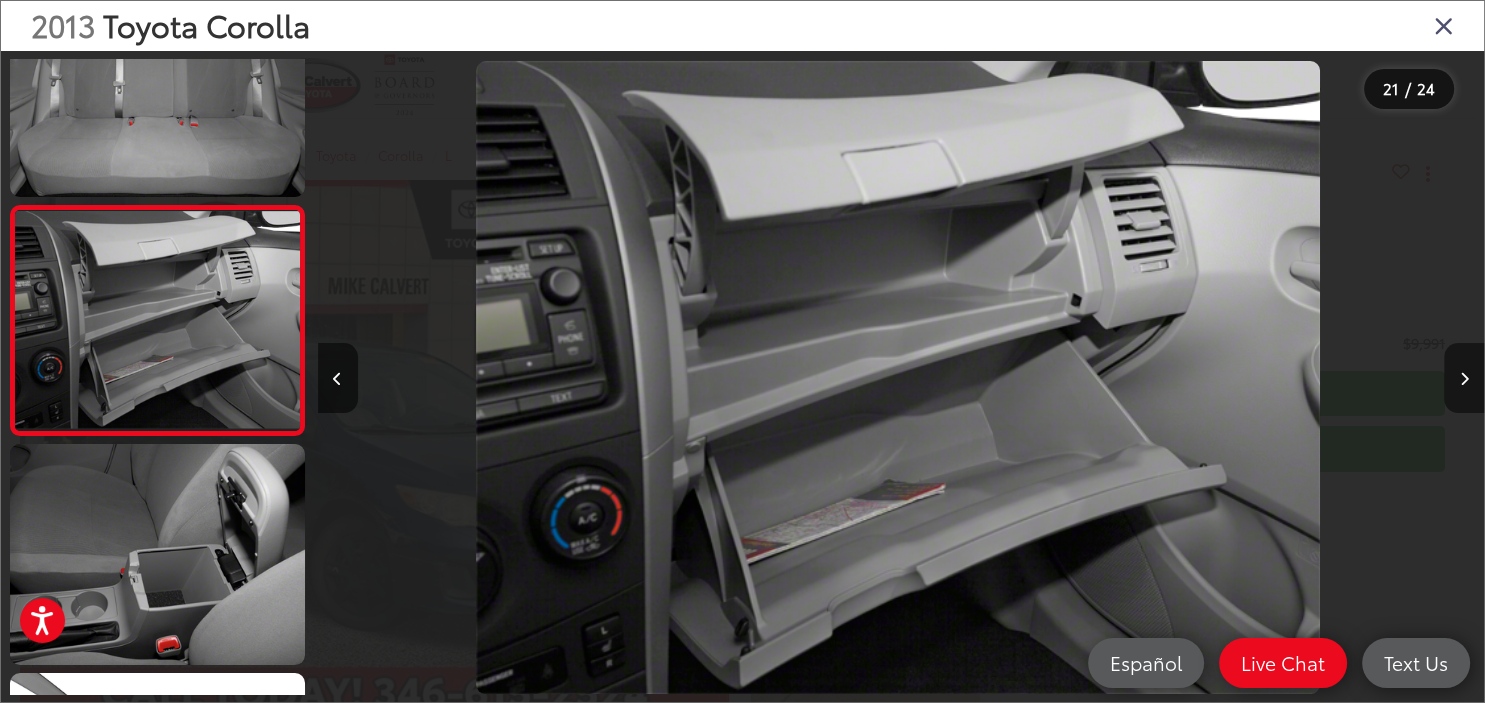 click at bounding box center [1464, 378] 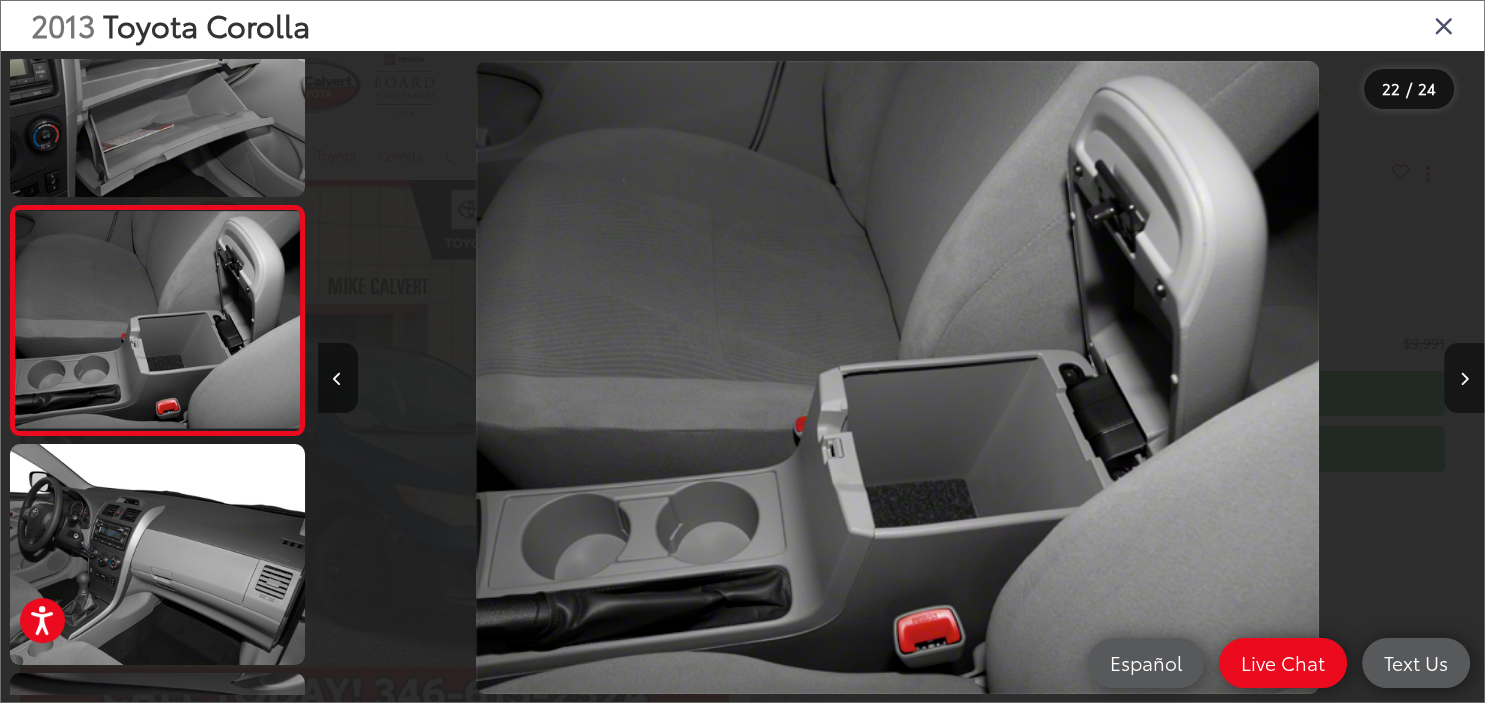 click at bounding box center (1464, 378) 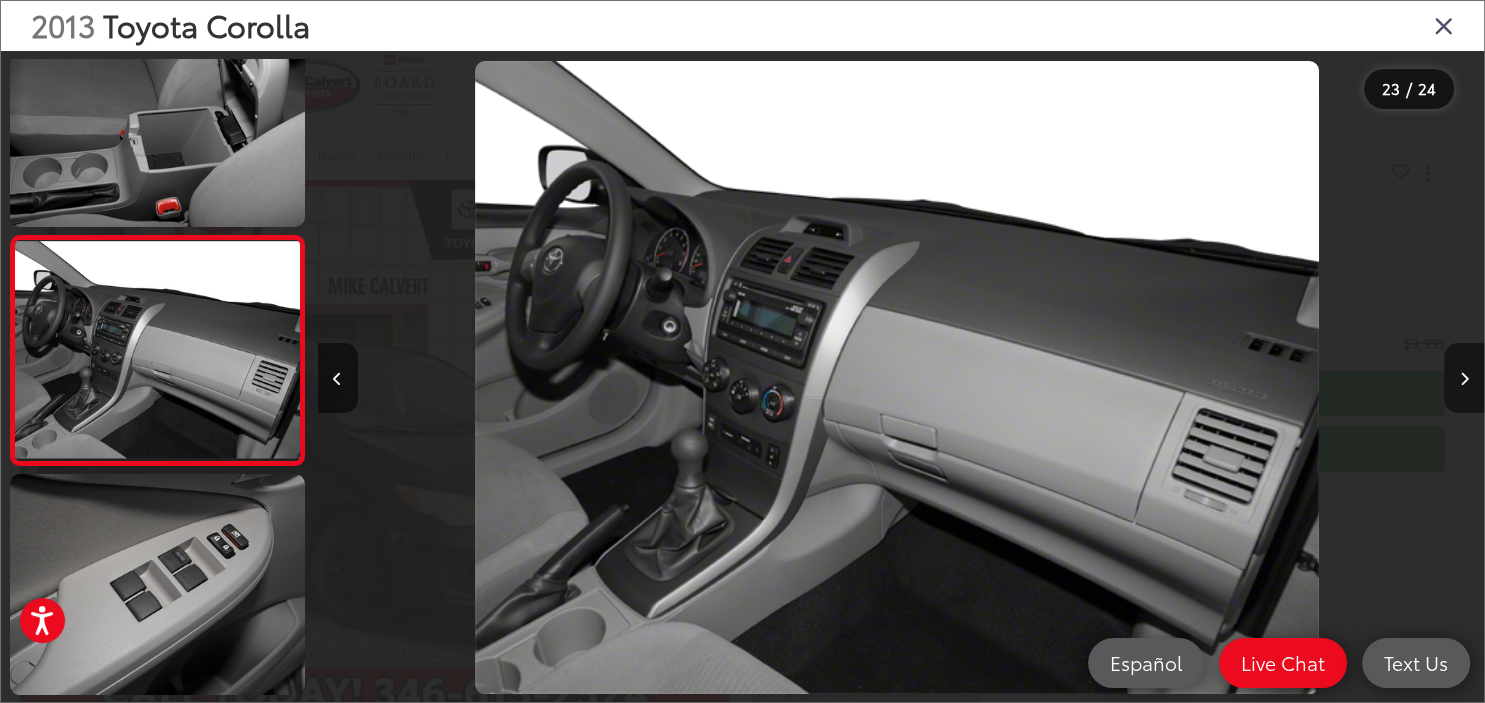 click at bounding box center (1464, 378) 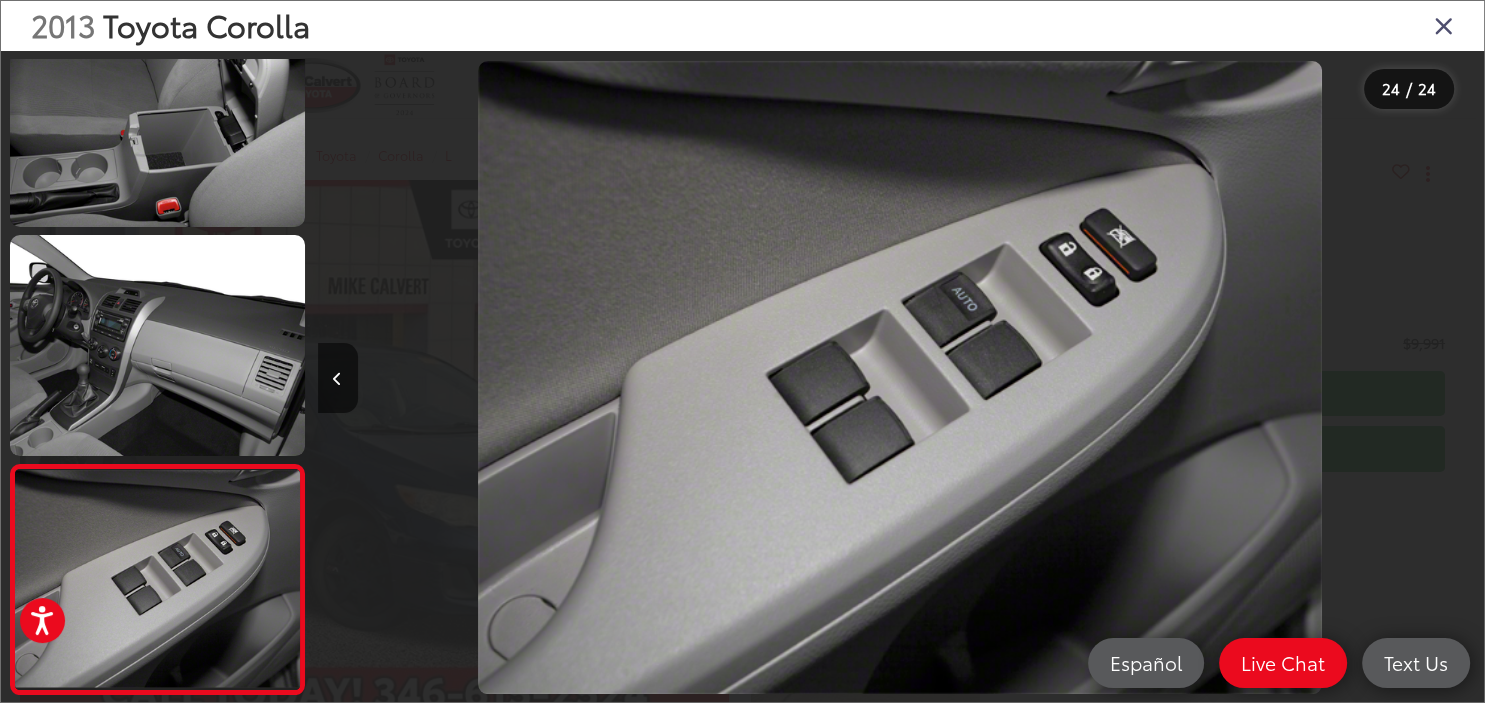 click at bounding box center [1338, 377] 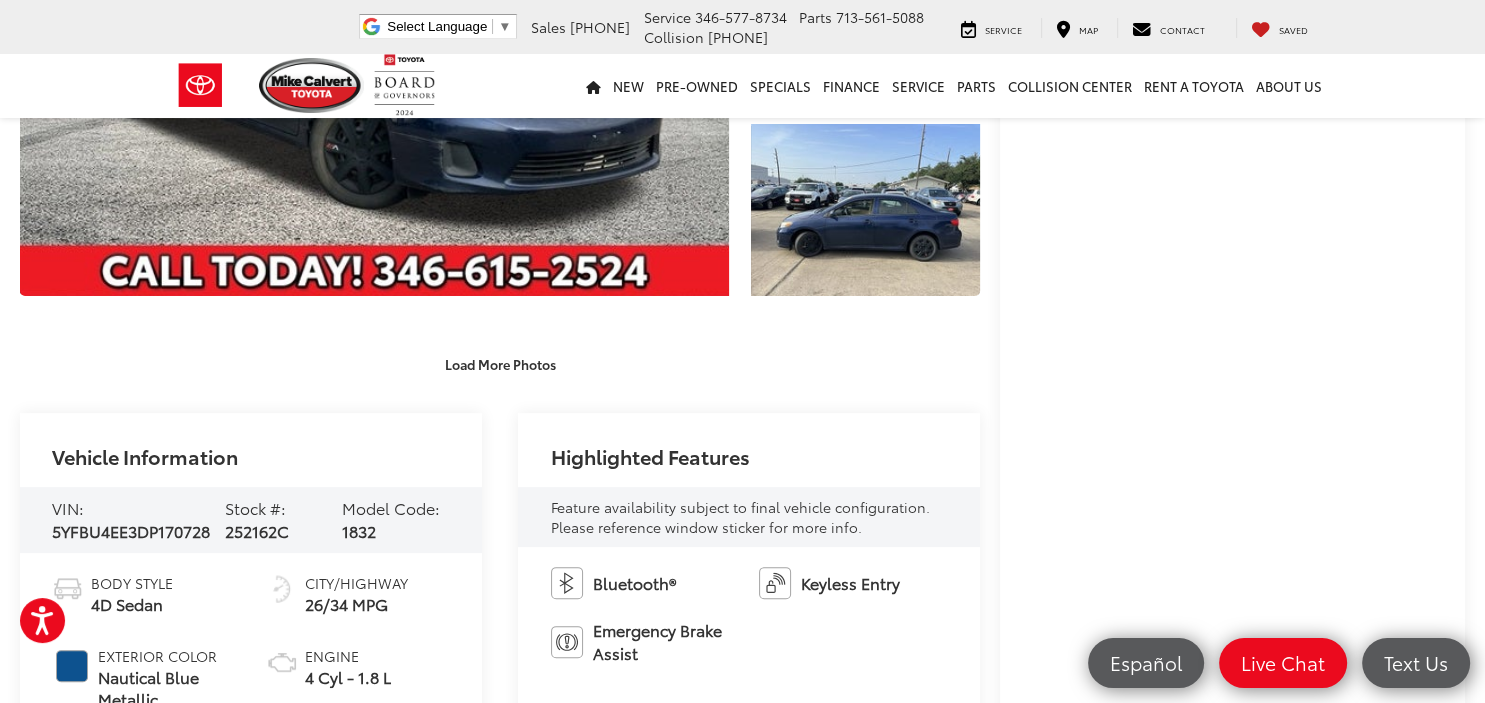 scroll, scrollTop: 528, scrollLeft: 0, axis: vertical 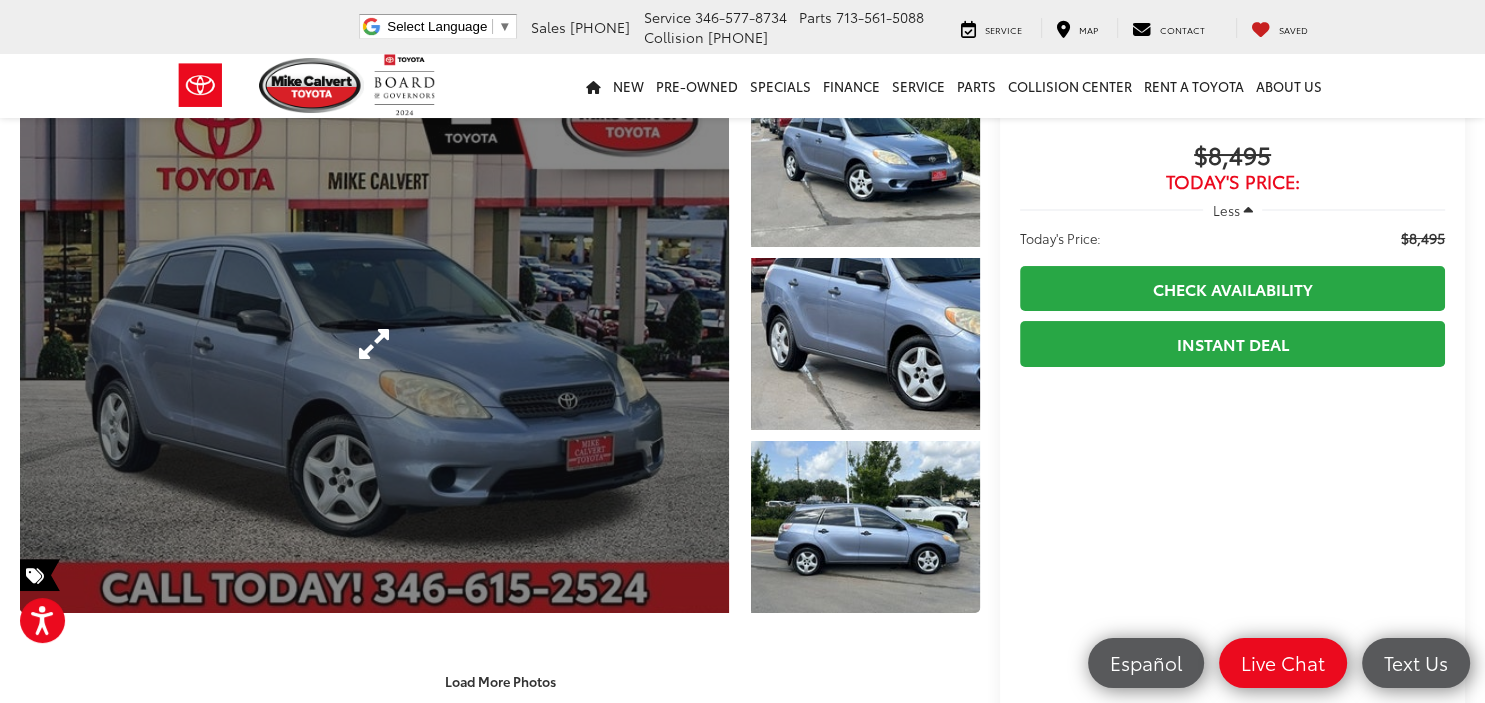 click at bounding box center [374, 344] 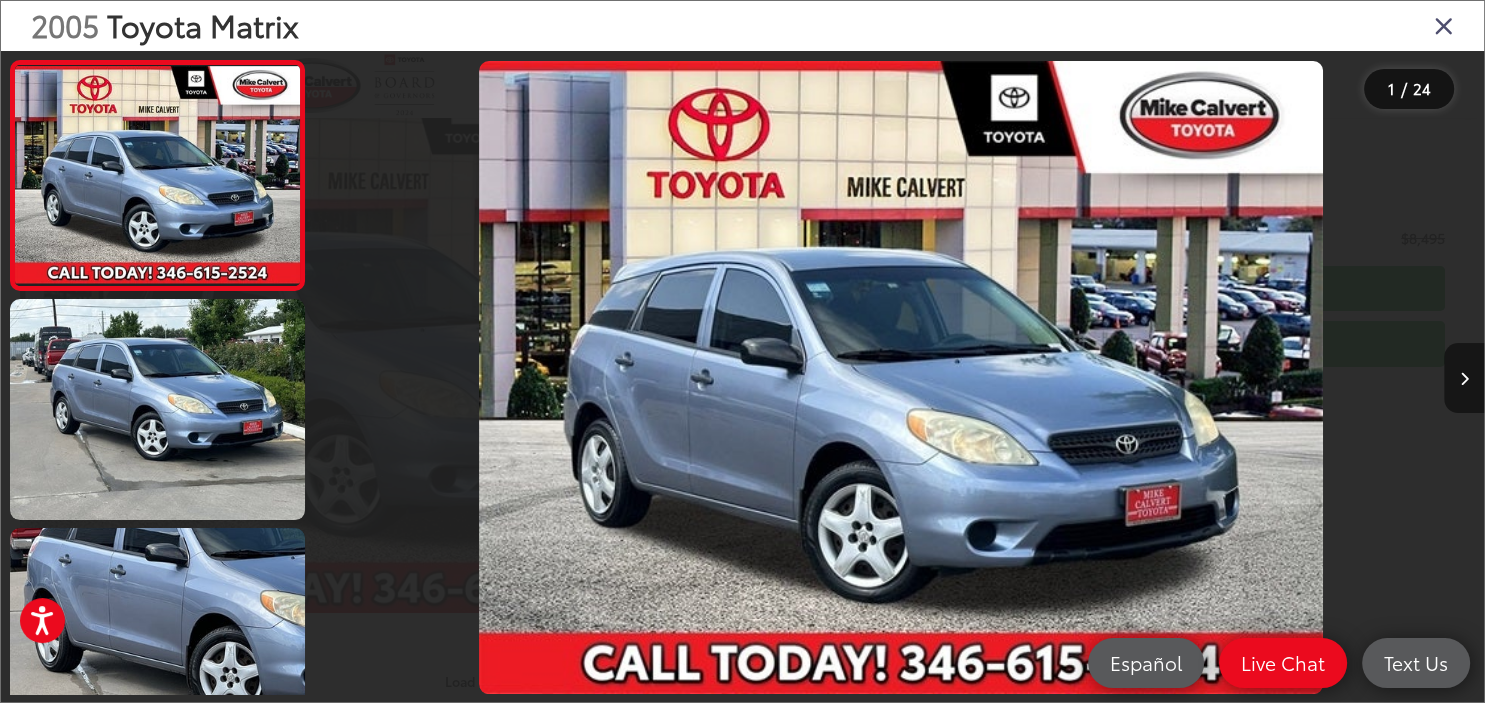 click at bounding box center [1464, 378] 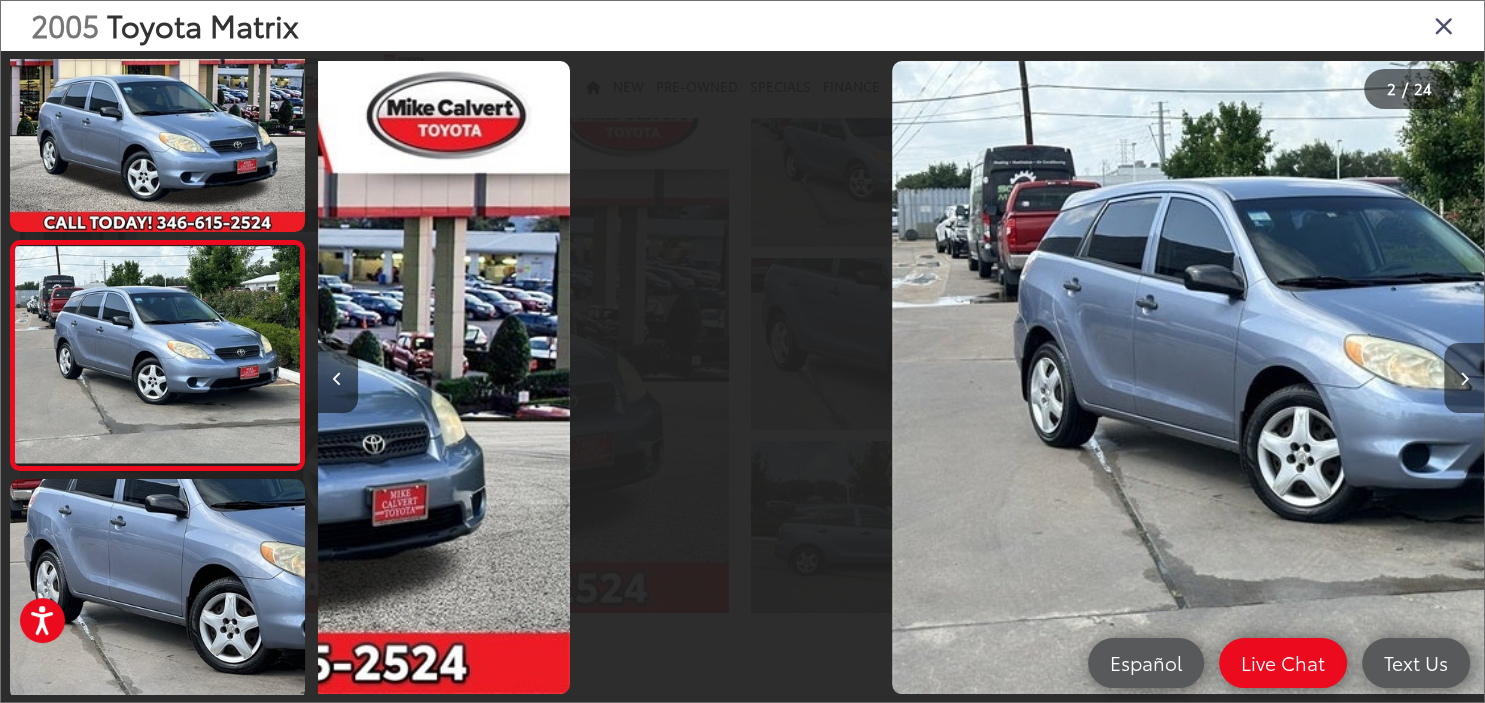 scroll, scrollTop: 0, scrollLeft: 1060, axis: horizontal 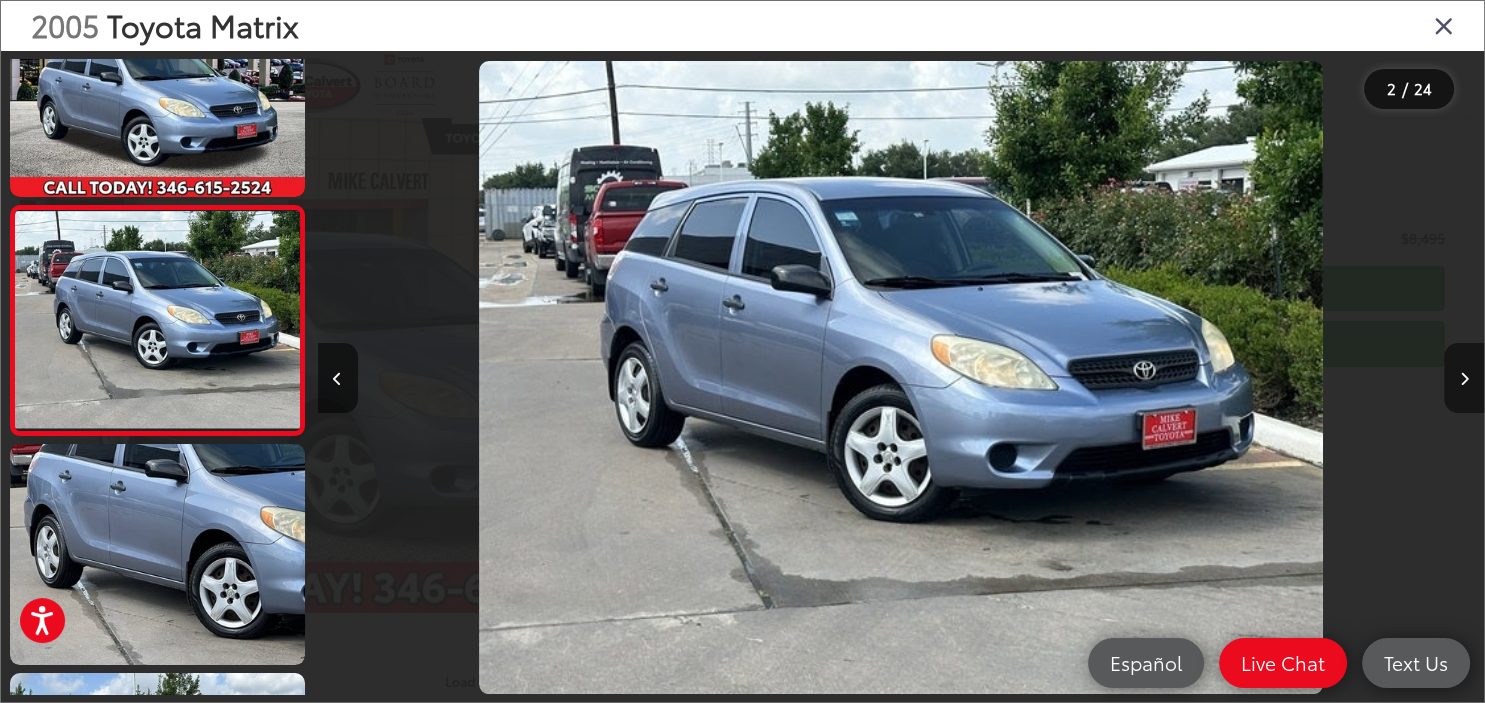 click at bounding box center (1464, 378) 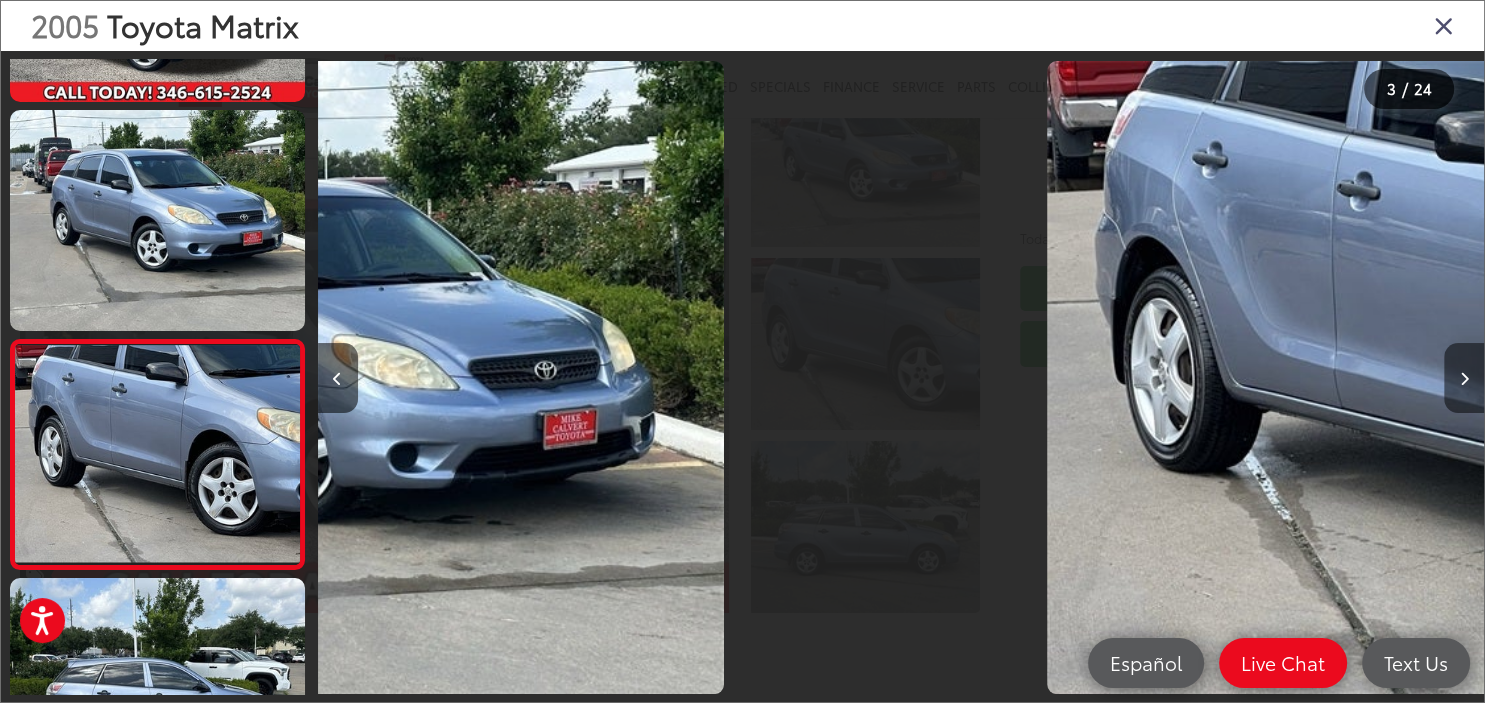 scroll, scrollTop: 0, scrollLeft: 2184, axis: horizontal 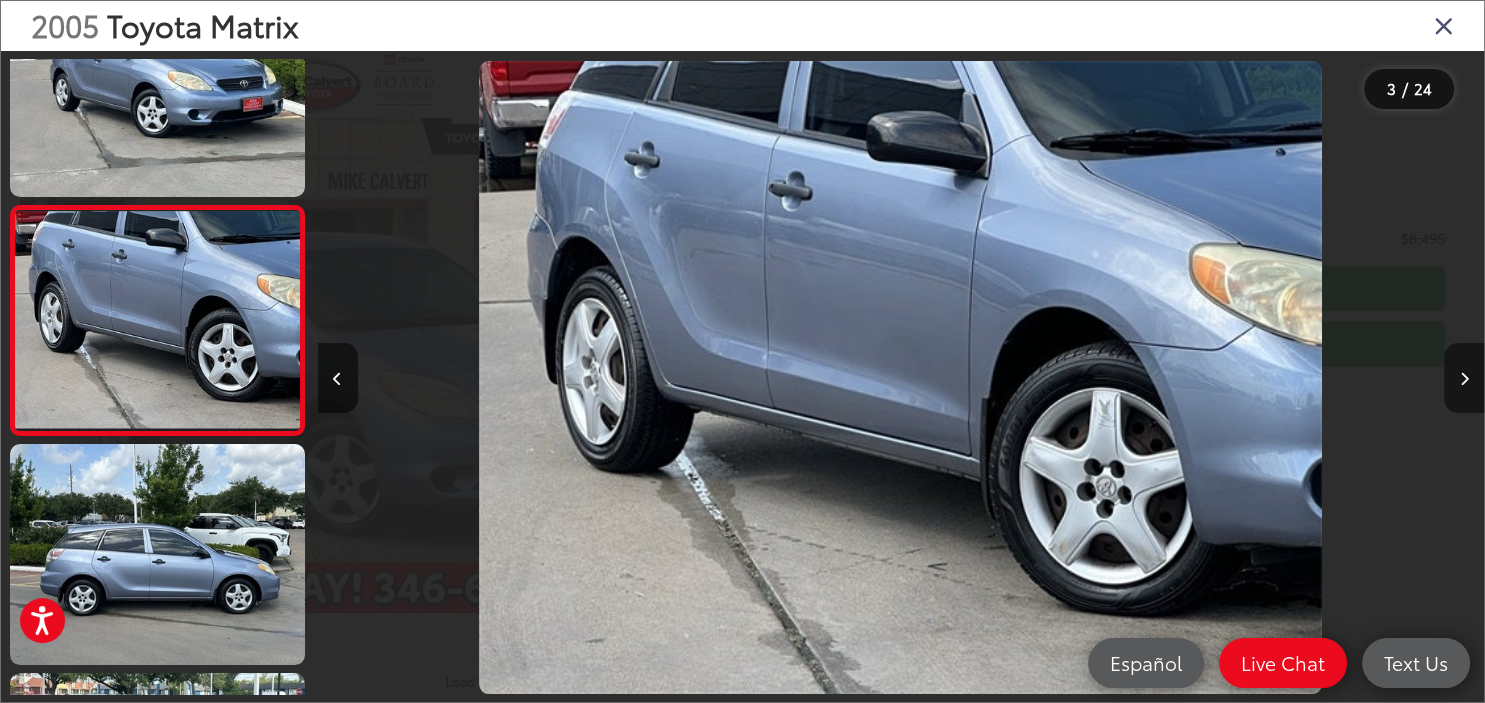 click at bounding box center [1464, 378] 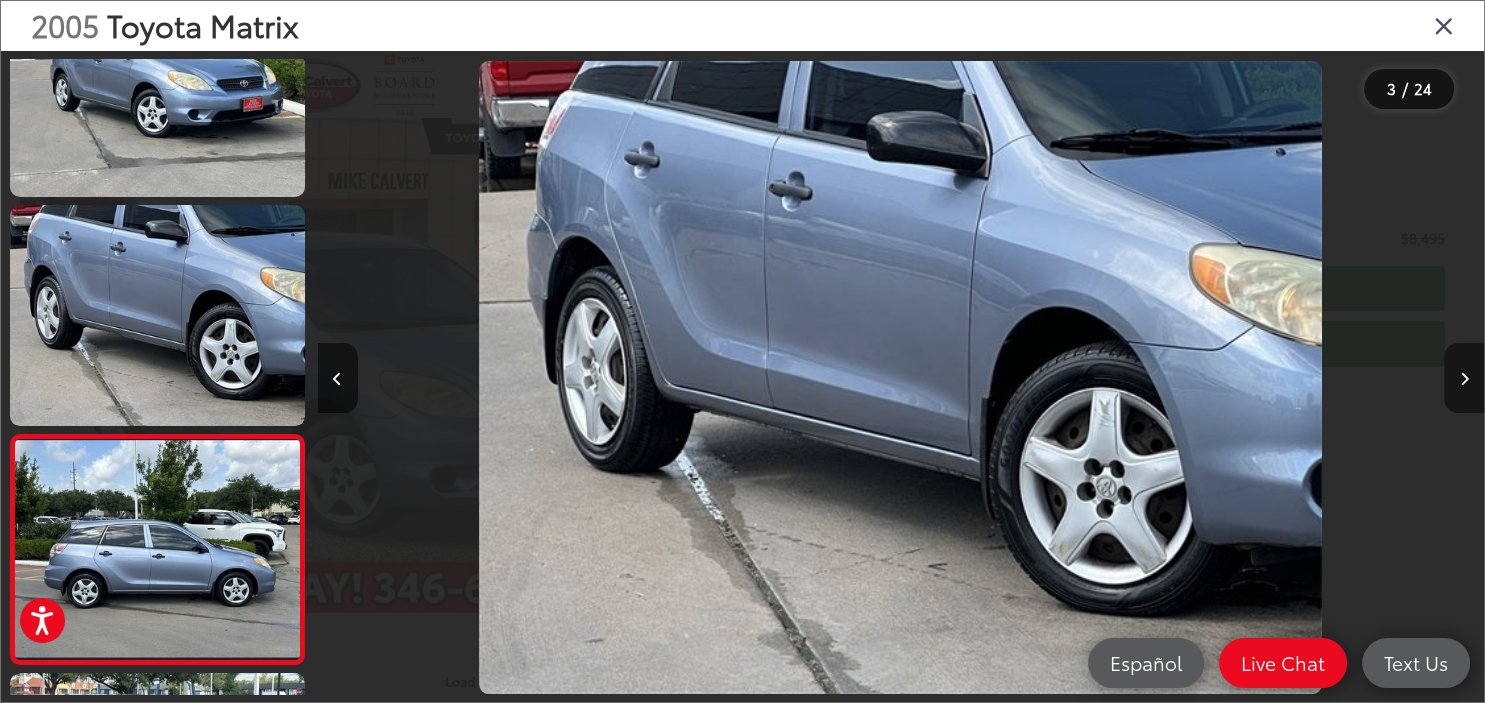 scroll, scrollTop: 0, scrollLeft: 3325, axis: horizontal 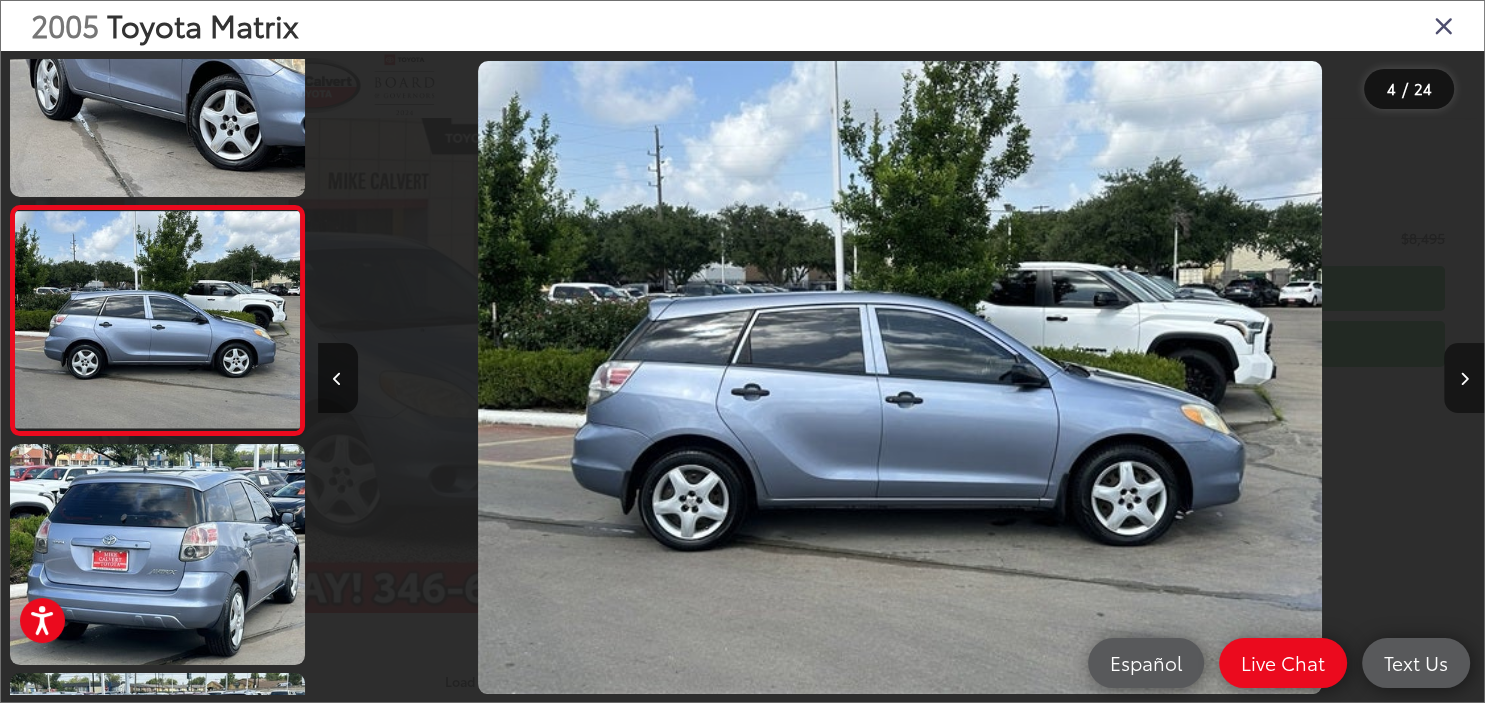 click at bounding box center (1464, 378) 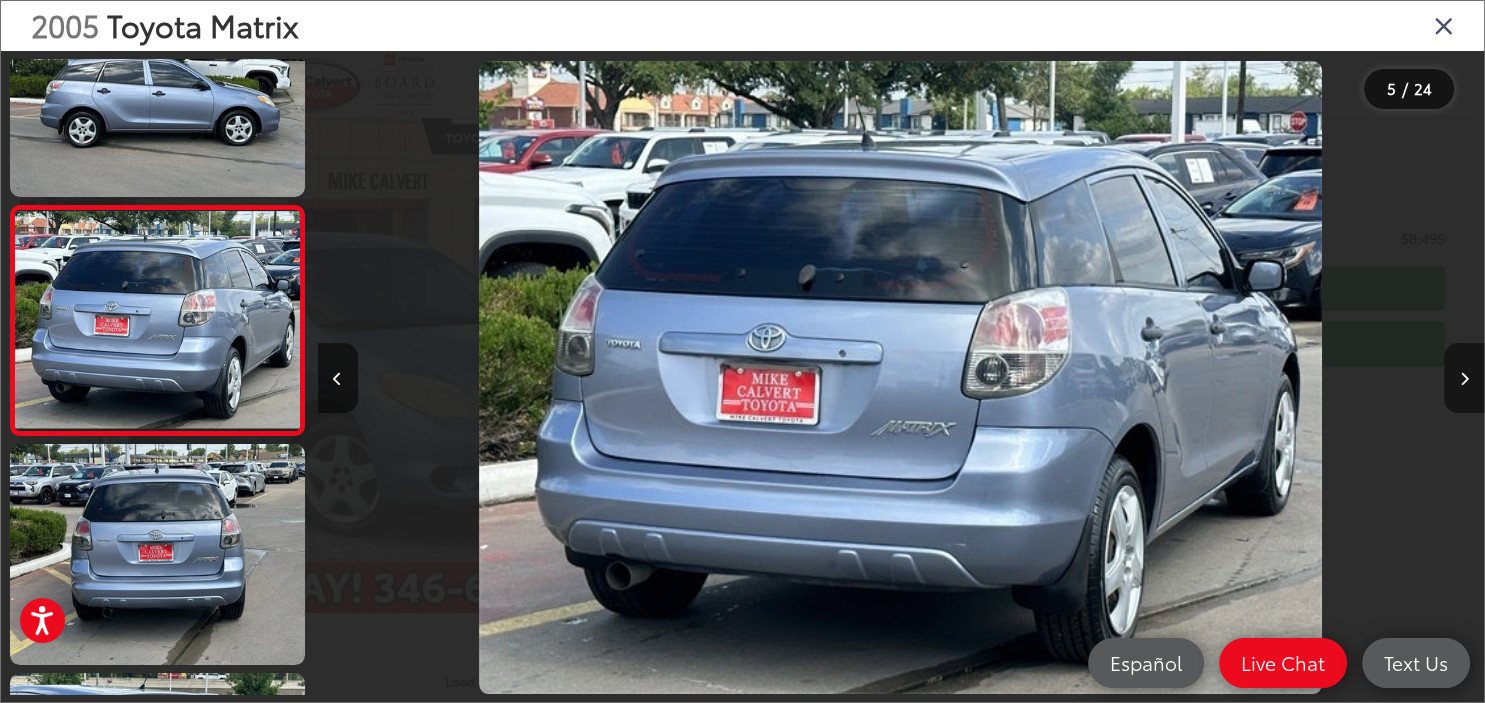 click at bounding box center (1464, 378) 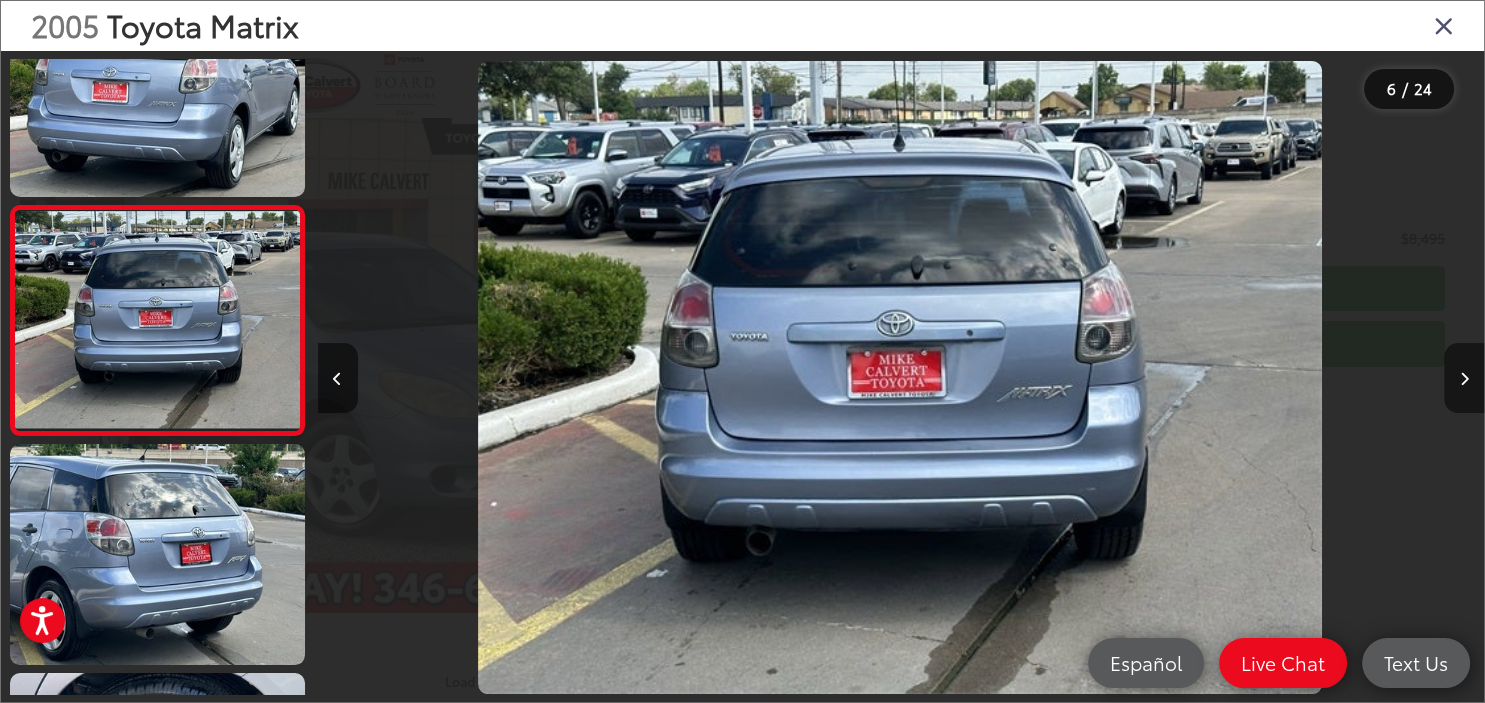 click at bounding box center [1464, 378] 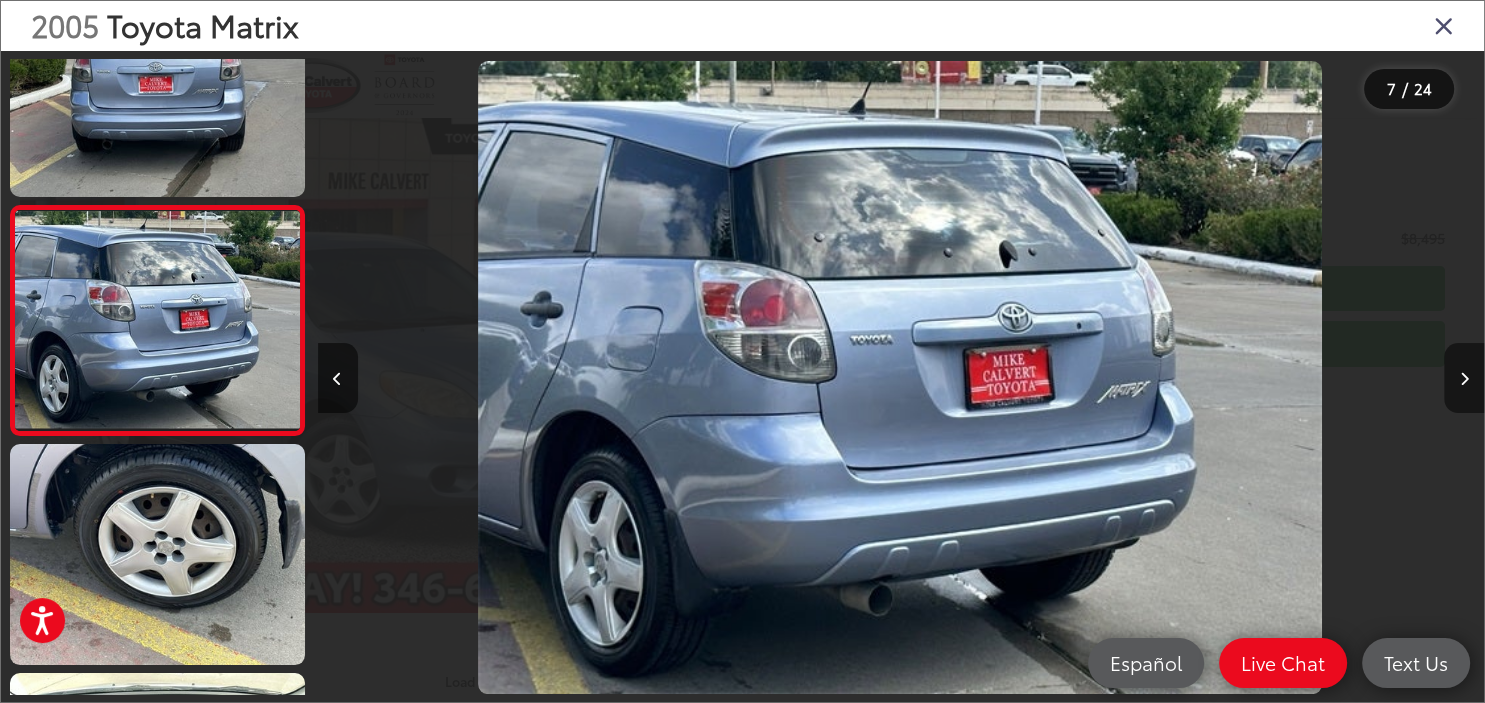 click at bounding box center [1464, 378] 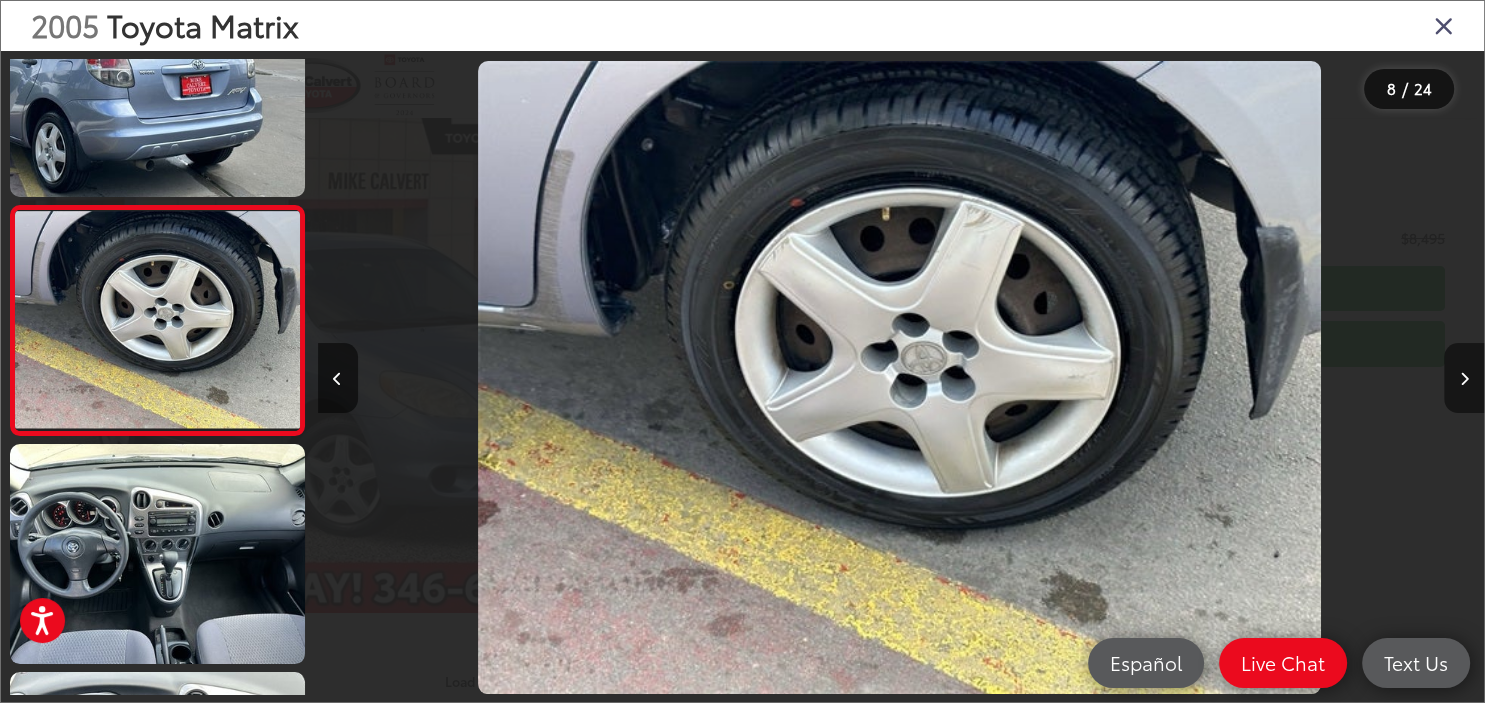 click at bounding box center (1464, 378) 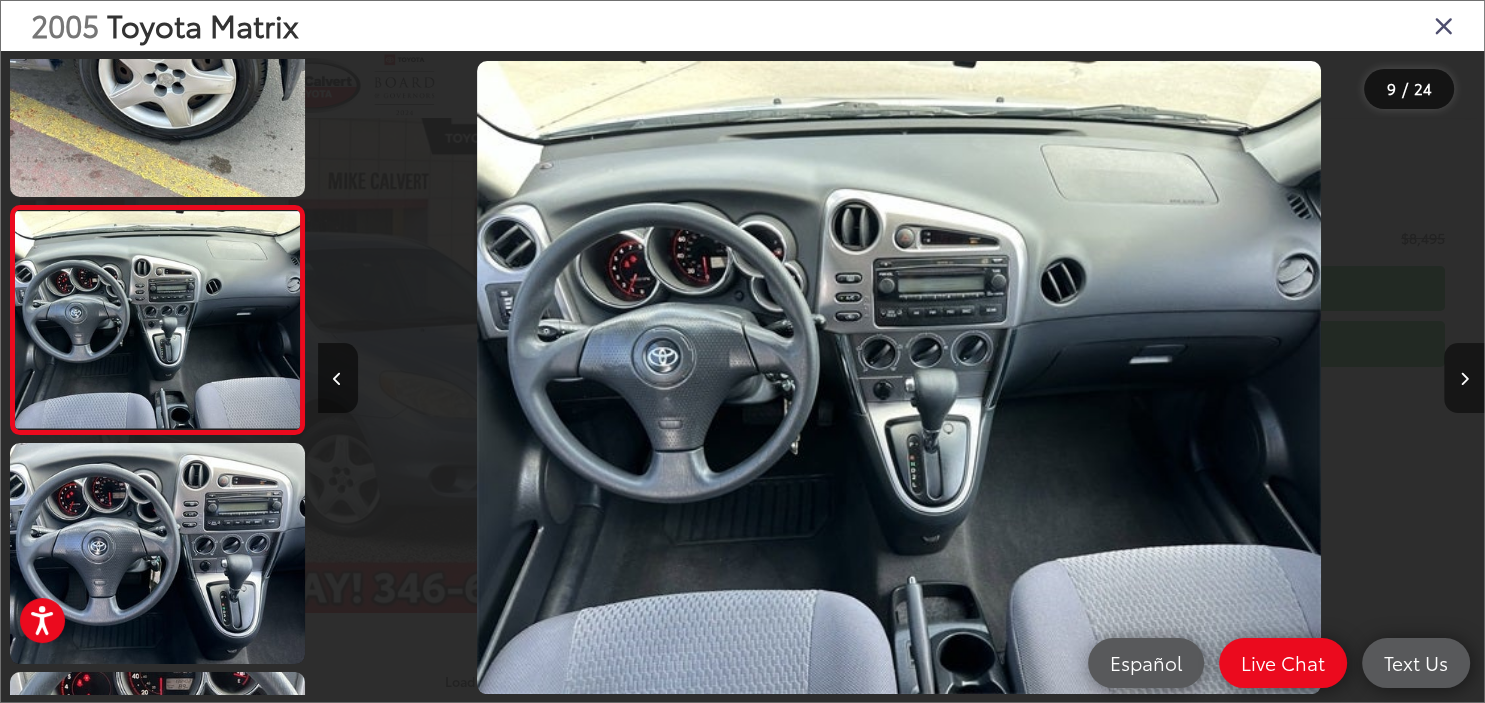 click at bounding box center (1464, 378) 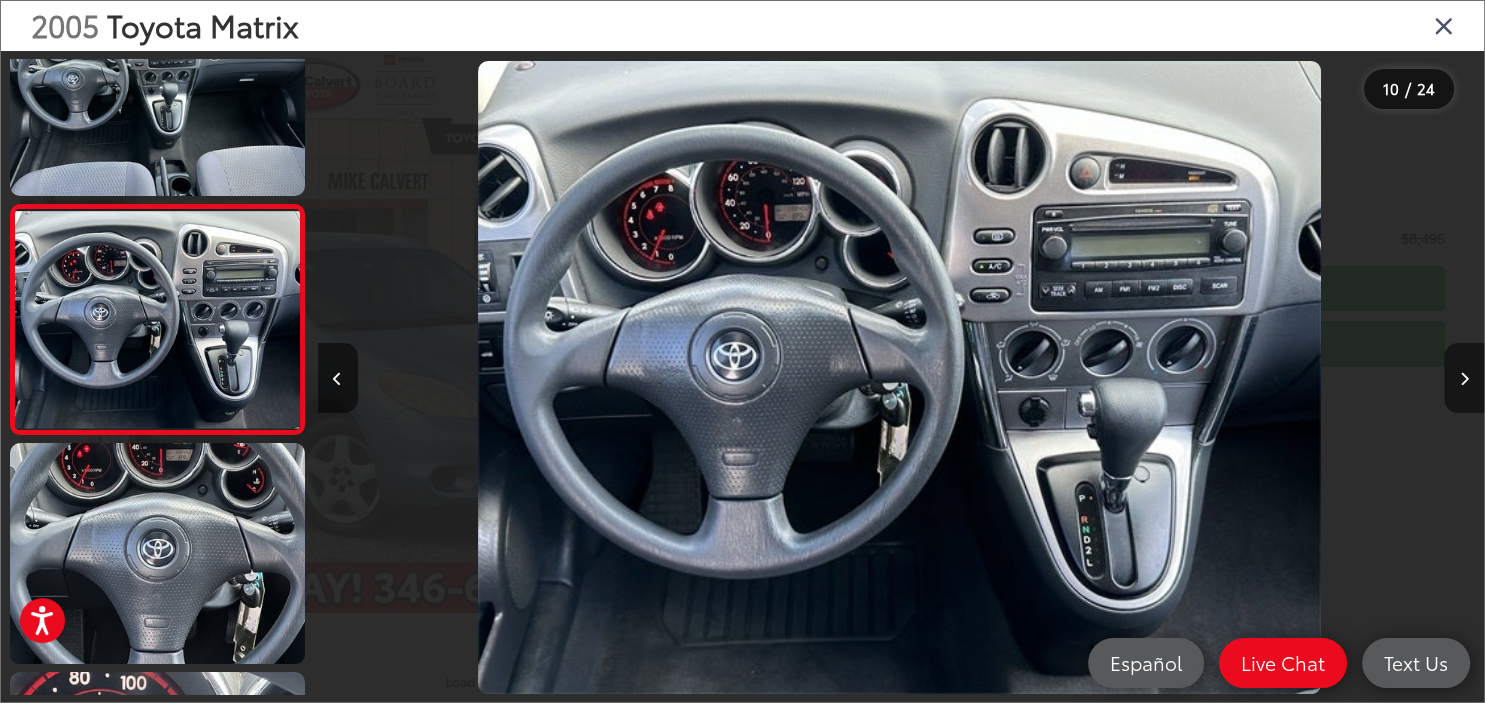 click at bounding box center (1464, 378) 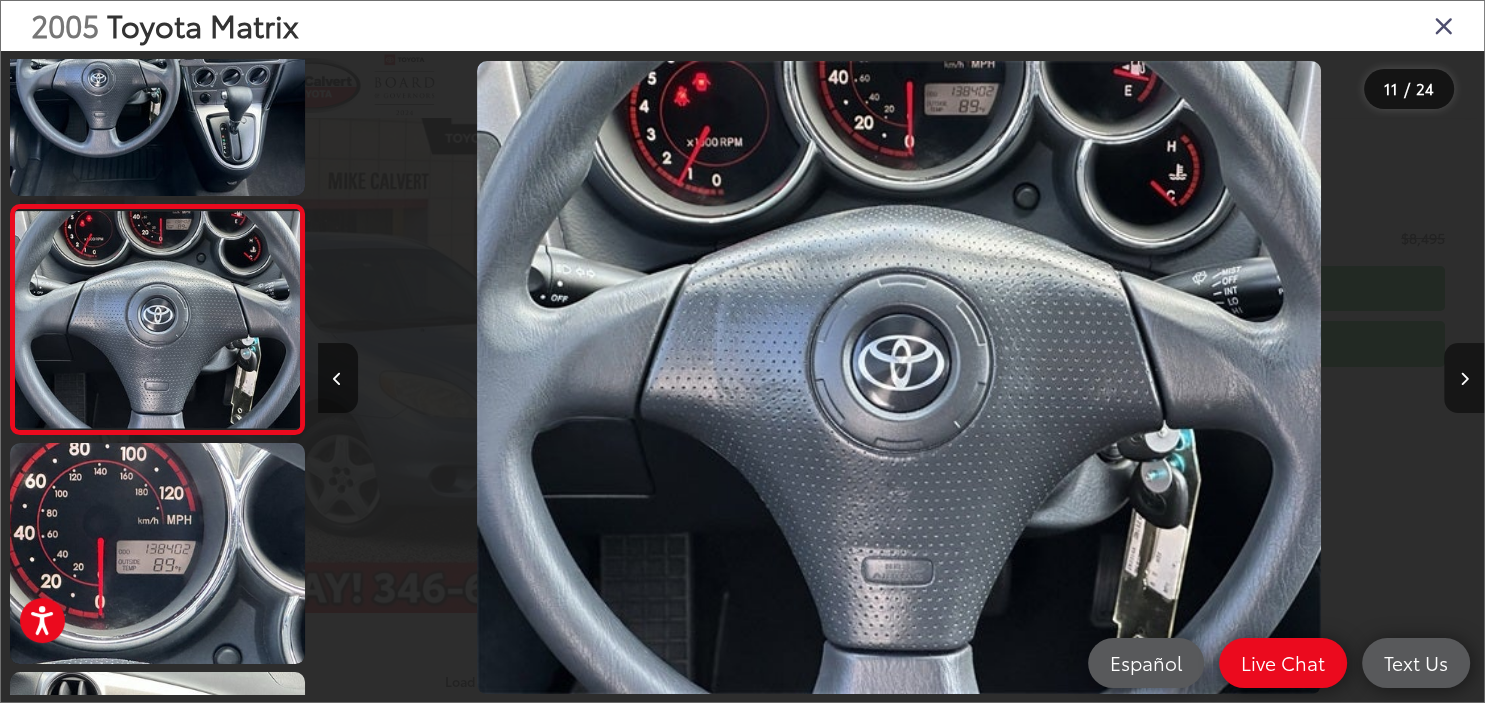 click at bounding box center (1464, 378) 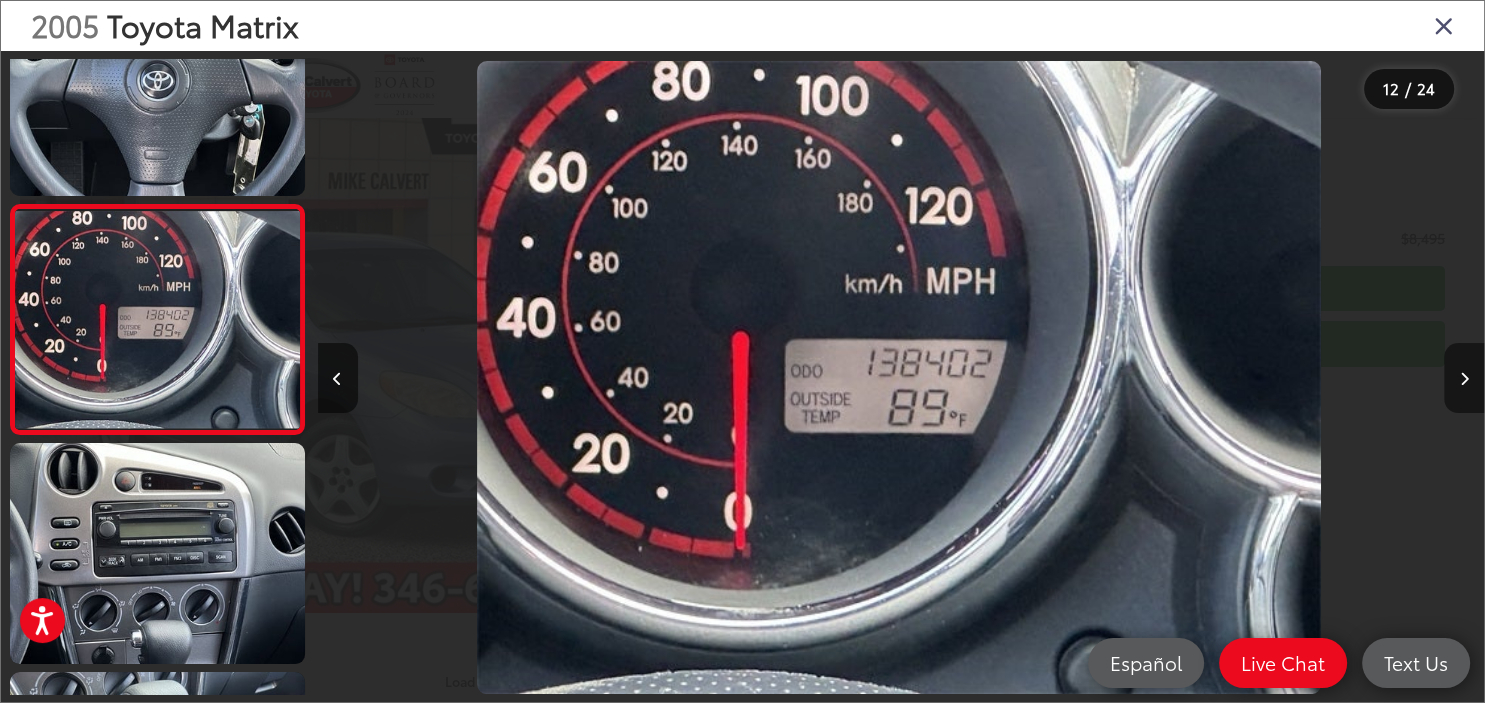 click at bounding box center [1464, 378] 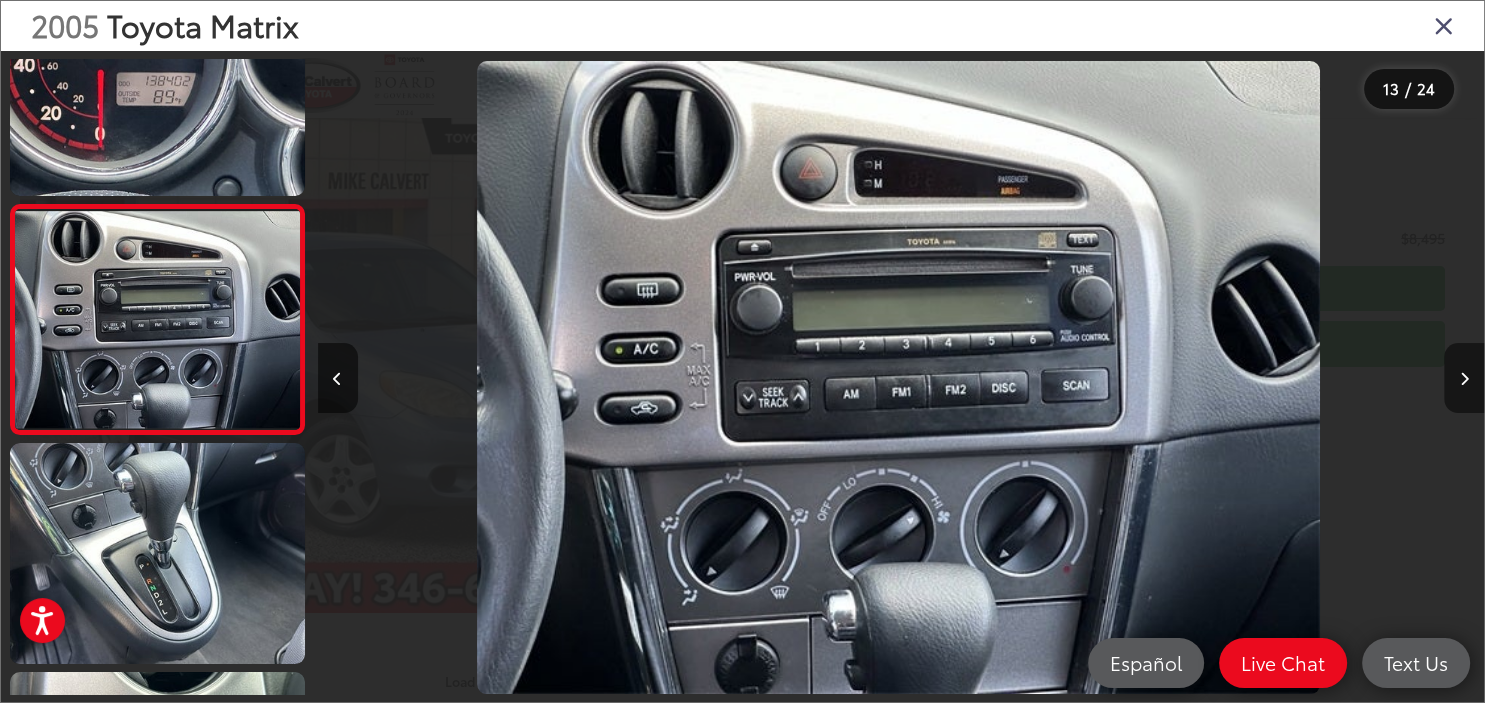 click at bounding box center (1464, 378) 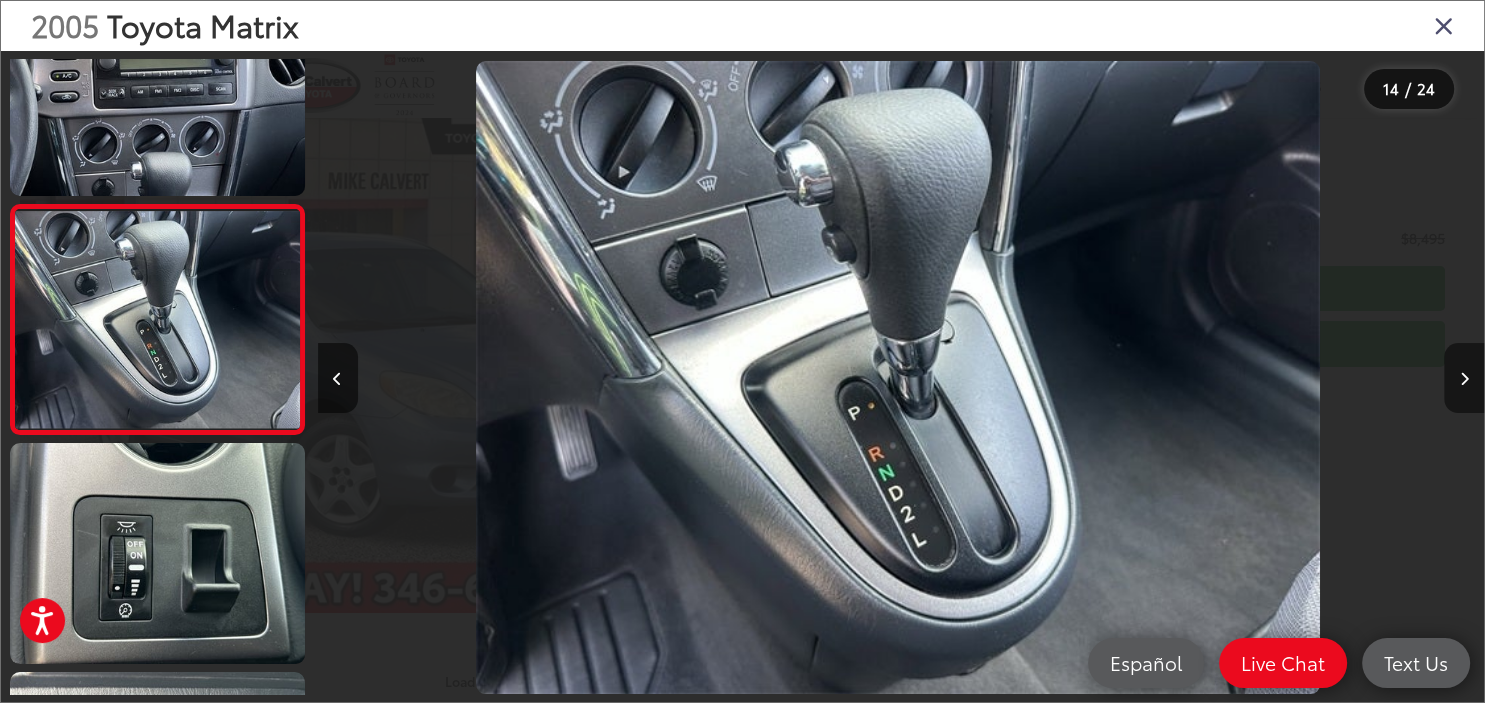 click at bounding box center (1464, 378) 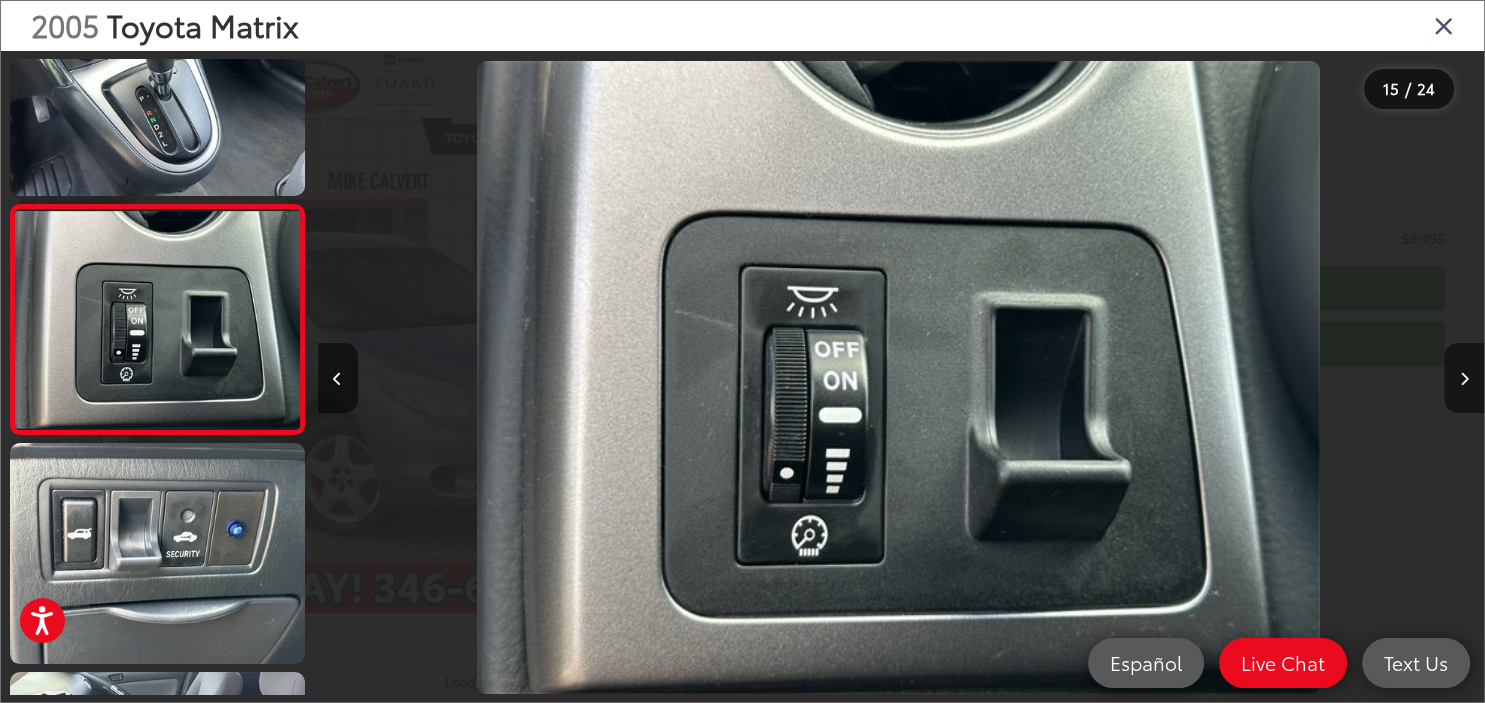 click at bounding box center [1464, 378] 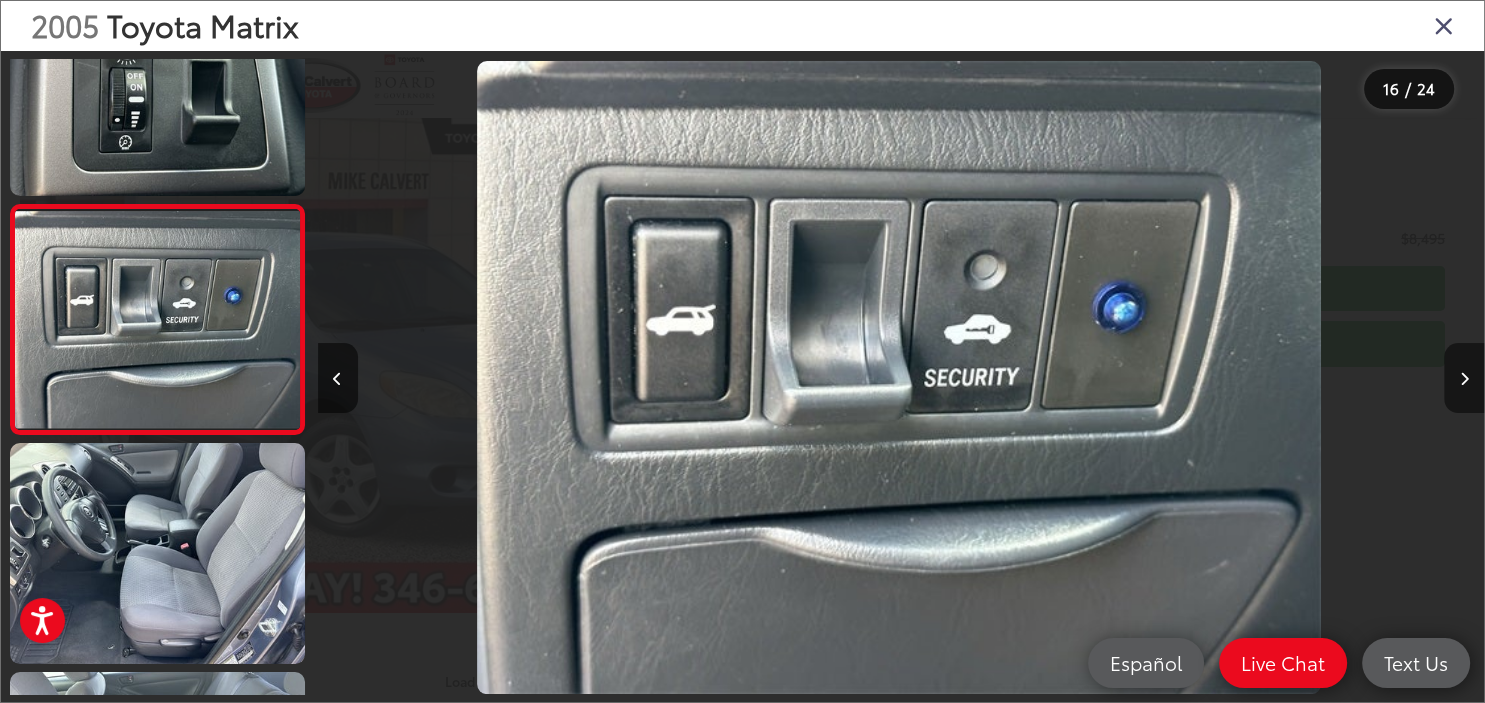 click at bounding box center [1464, 378] 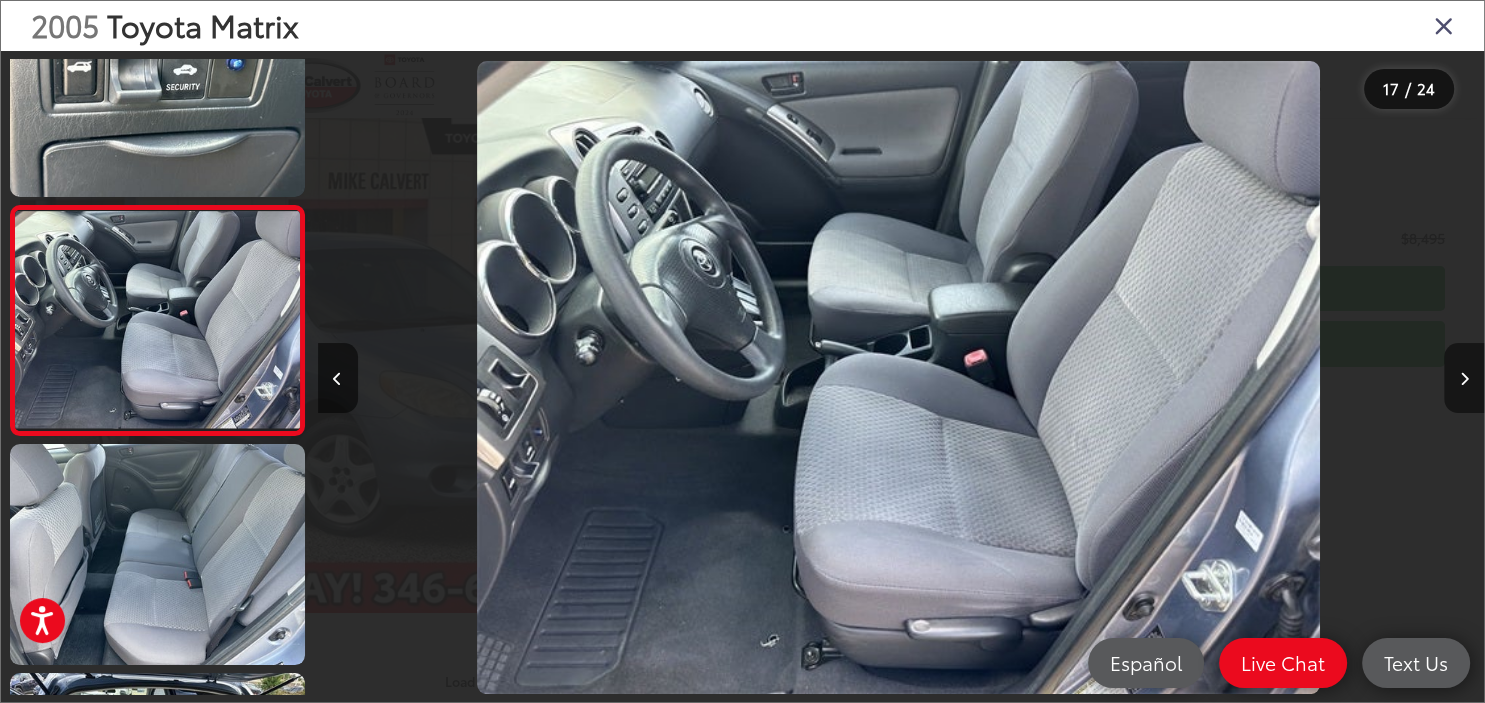 click at bounding box center (1464, 378) 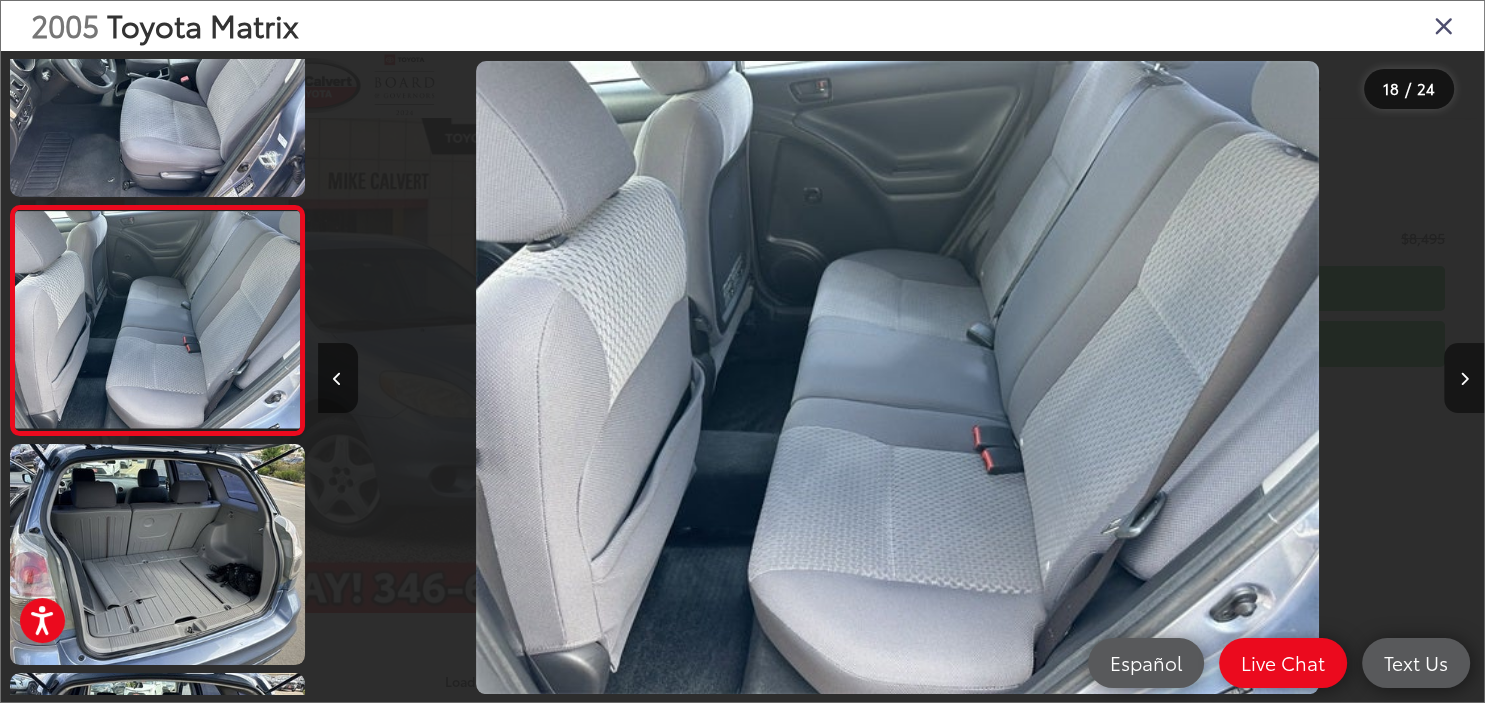 click at bounding box center [1464, 378] 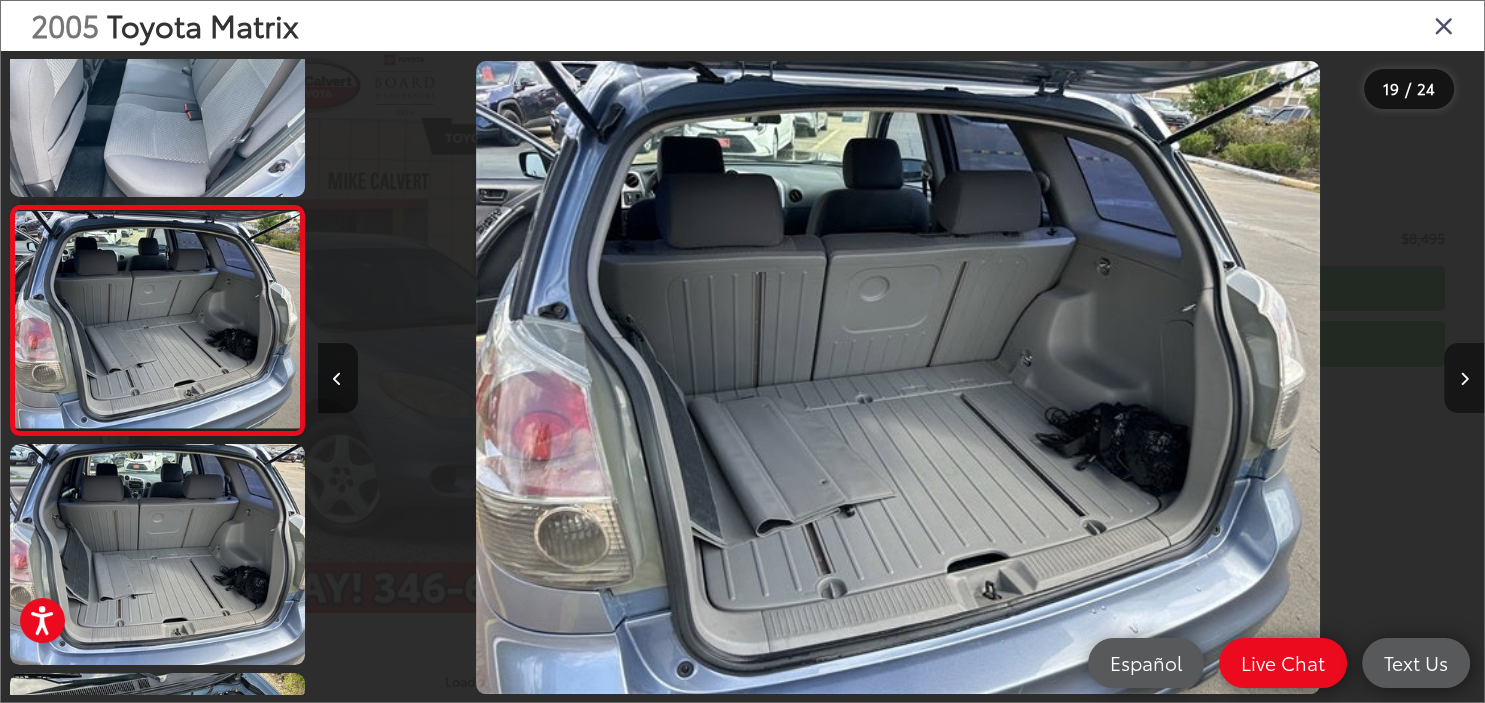 click at bounding box center (1464, 378) 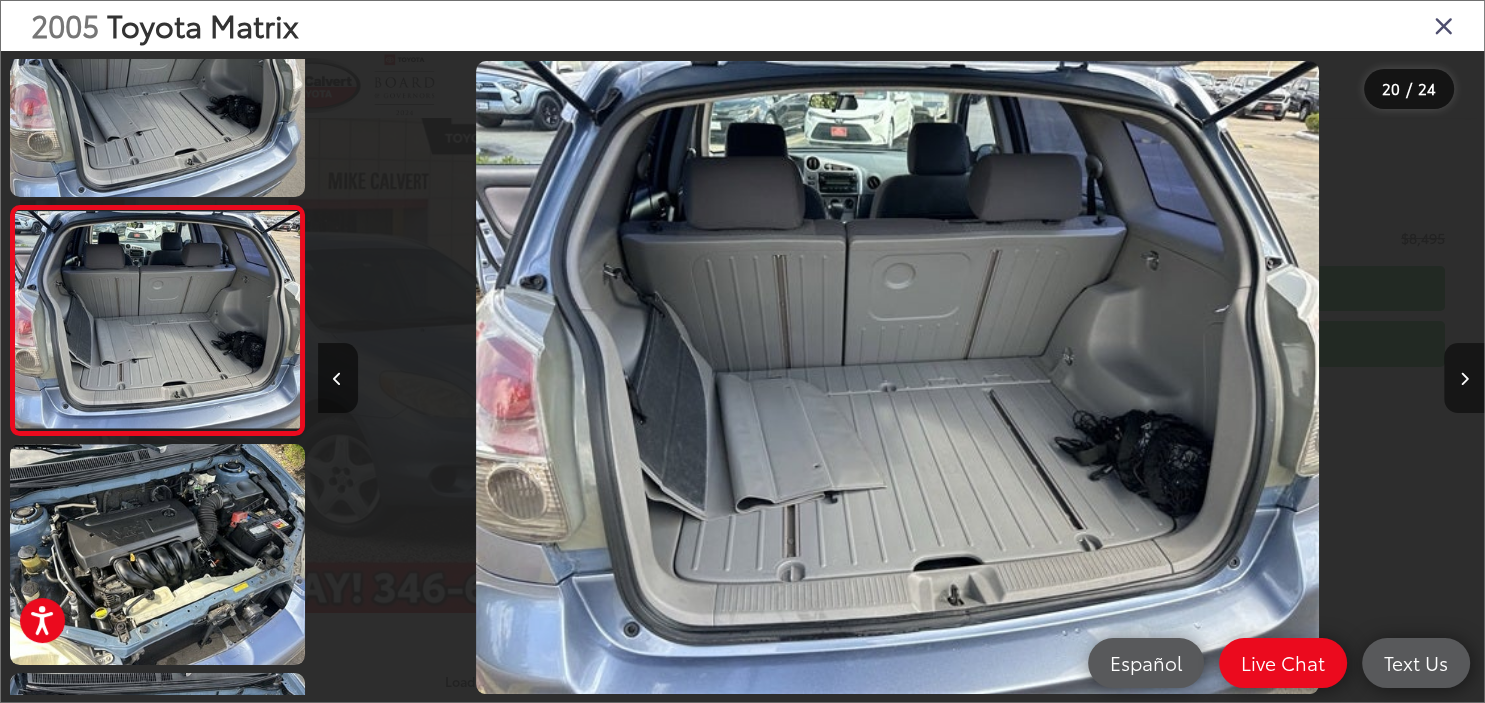 click at bounding box center (1464, 378) 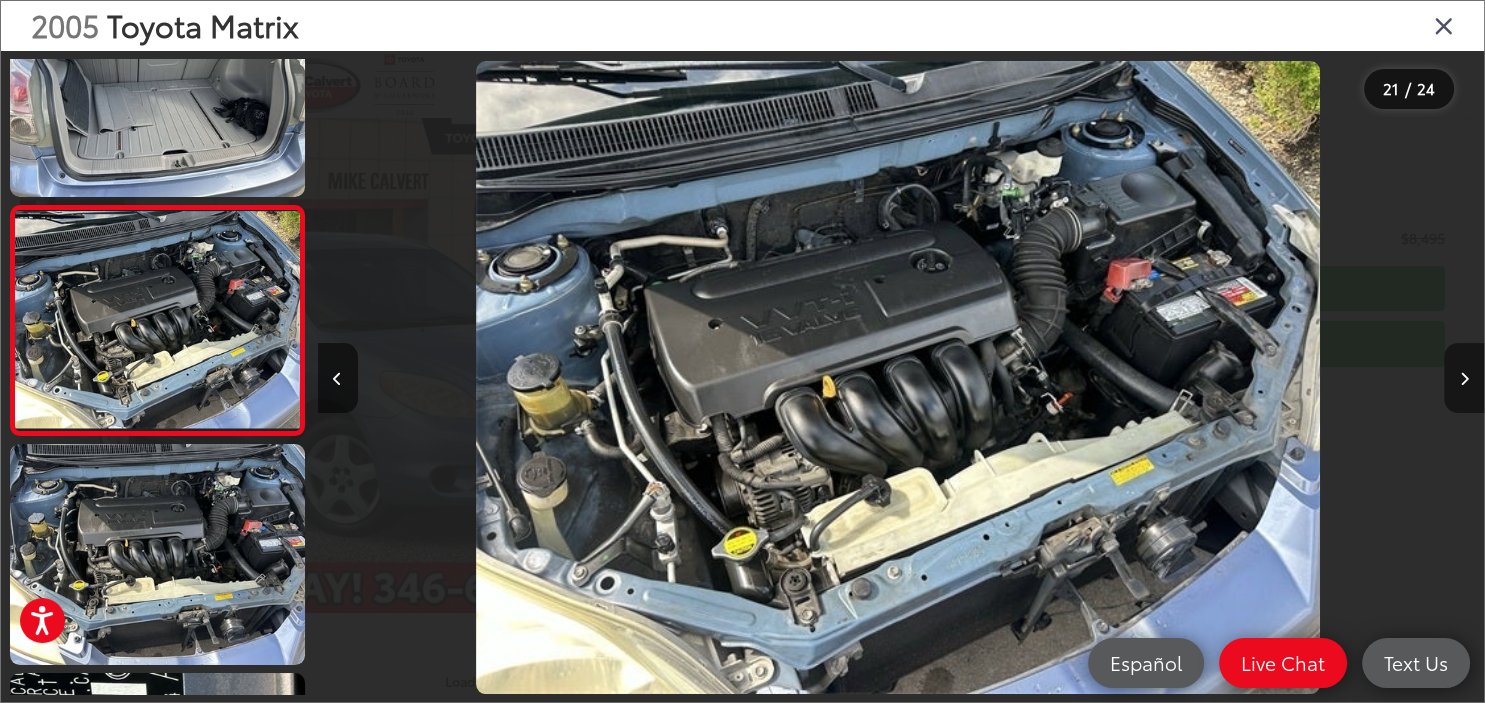 click at bounding box center (1464, 378) 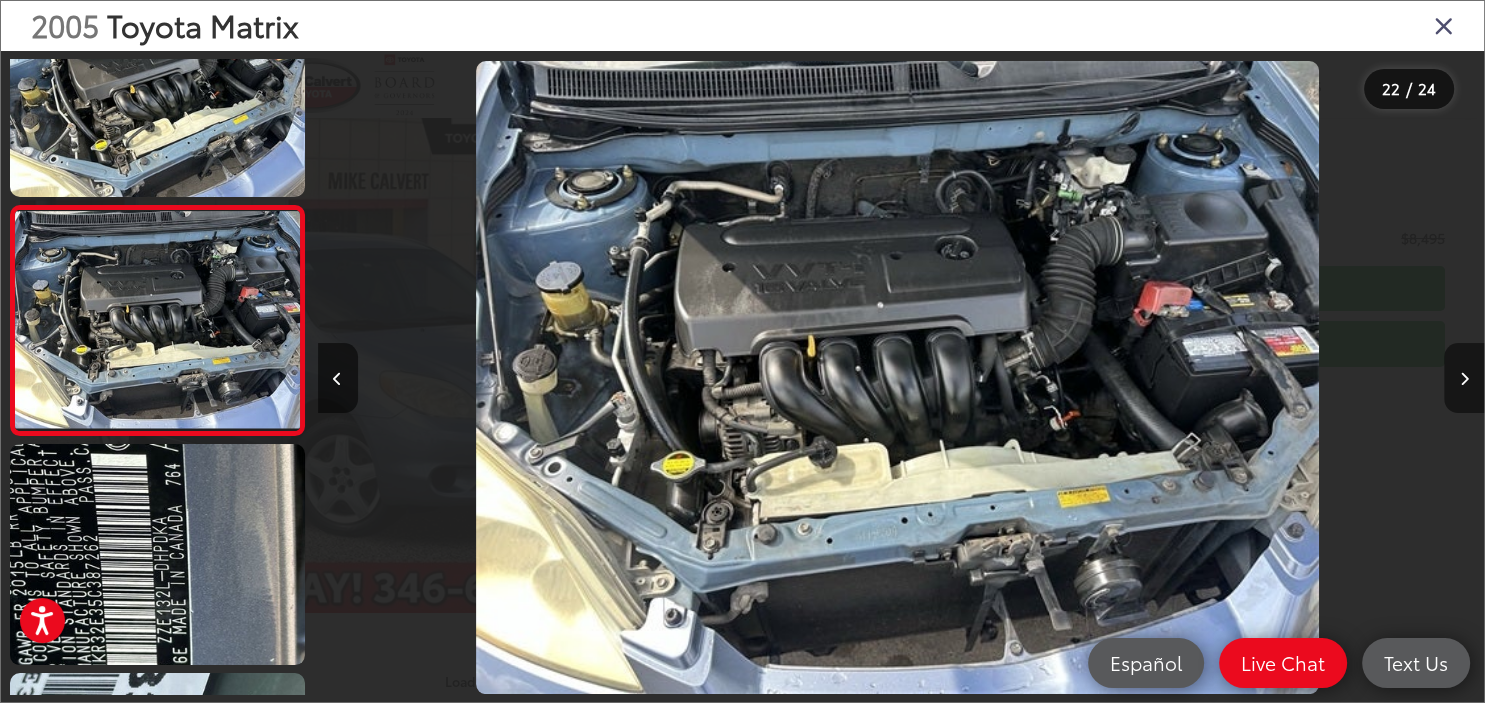 click at bounding box center [1464, 378] 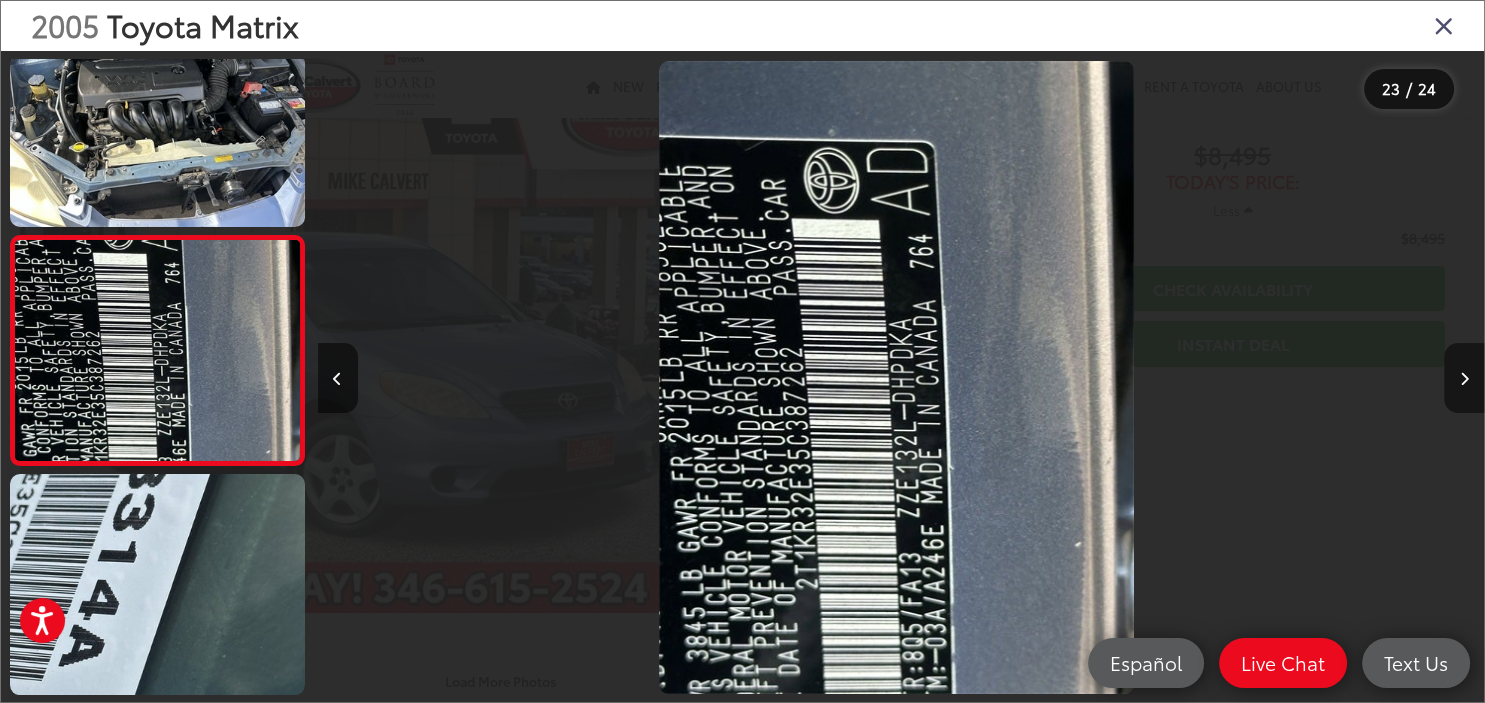 click at bounding box center [1464, 378] 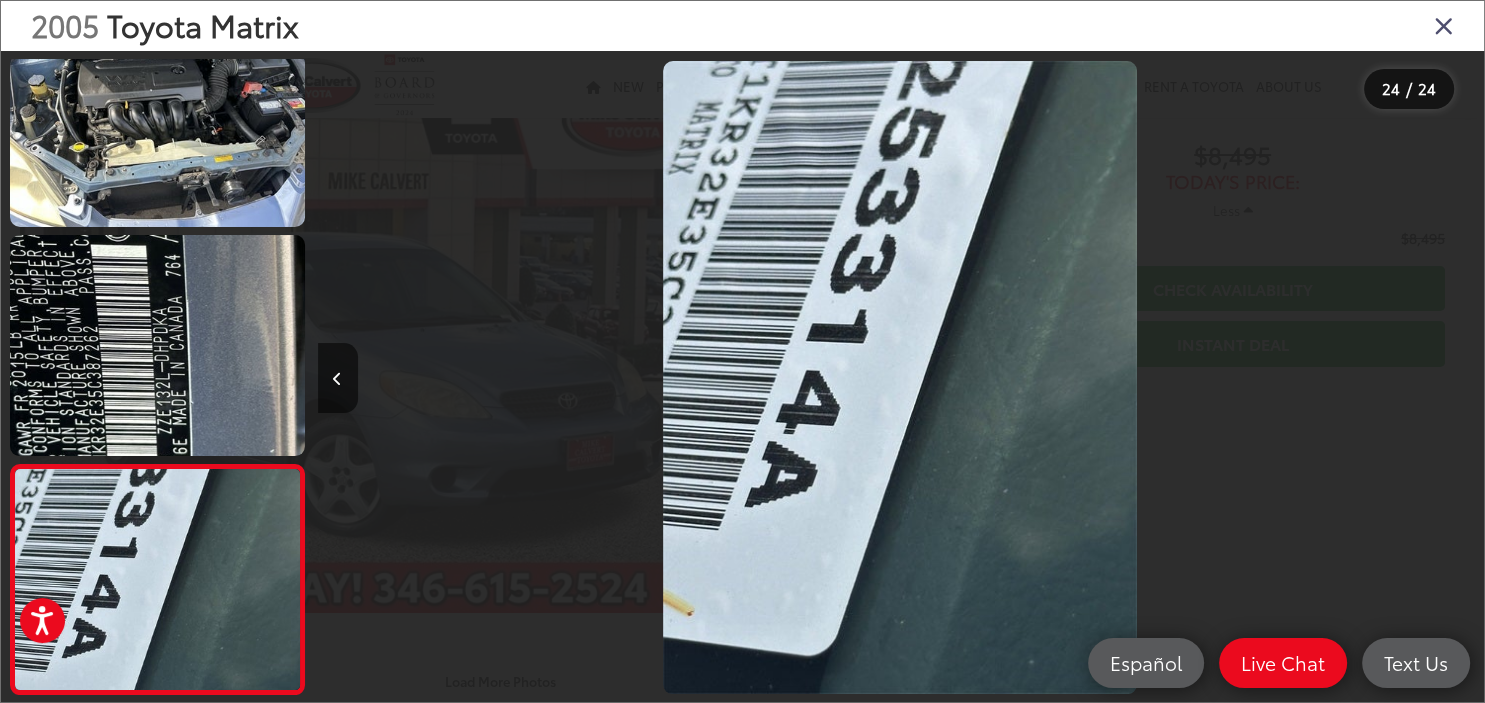 click at bounding box center (1338, 377) 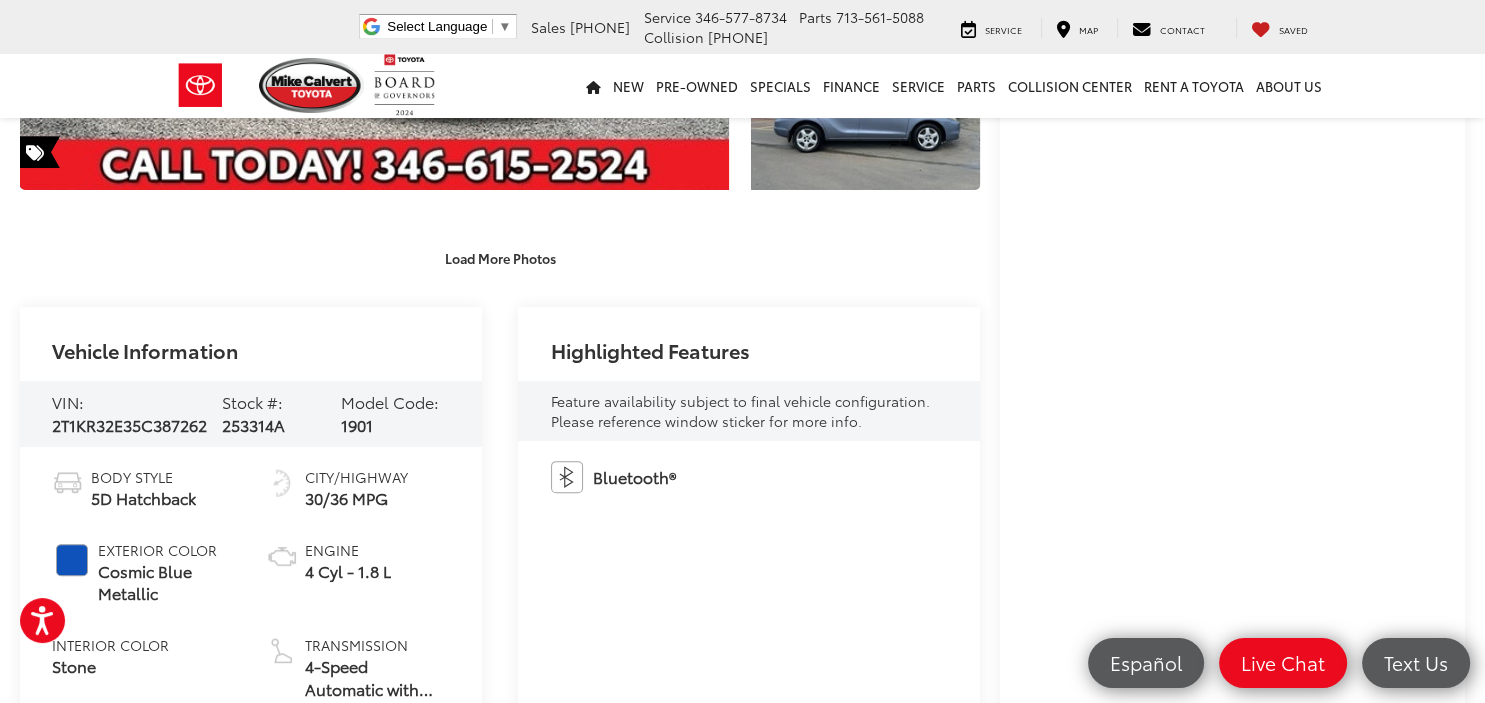 click on "Buy
$8,495
Today's Price:
Less
Today's Price:
$8,495
Check Availability
Instant Deal
Instant Deal
$8,495
Today's Price:
Less
Today's Price:
$8,495
Get Price Now
Check Availability
Instant Deal
Instant Deal
$8,495
Today's Price:
Less
Today's Price:
$8,495
Check Availability
Instant Deal
Instant Deal
$8,495
Today's Price:
Less
Today's Price:
$8,495
Get Price Now
Check Availability
Instant Deal
Instant Deal" at bounding box center [1232, 487] 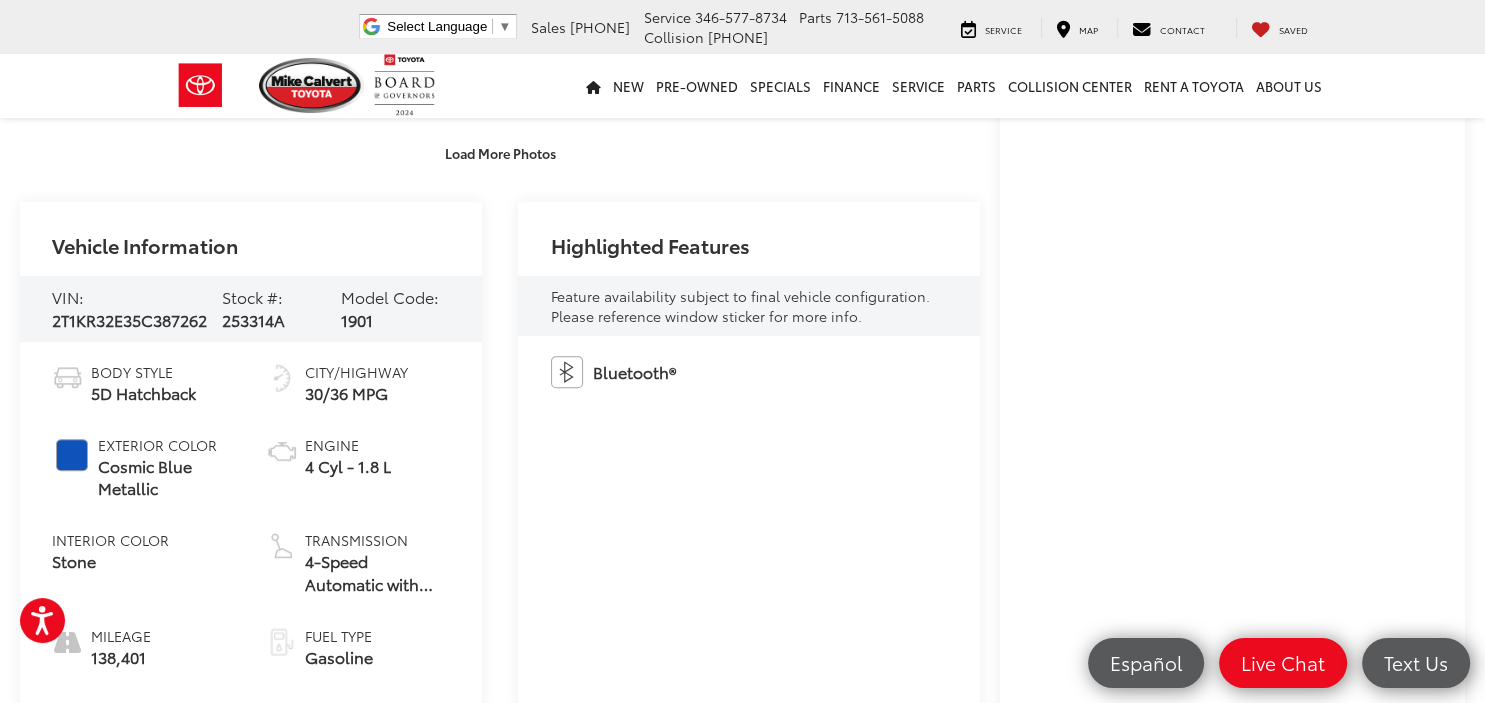 scroll, scrollTop: 844, scrollLeft: 0, axis: vertical 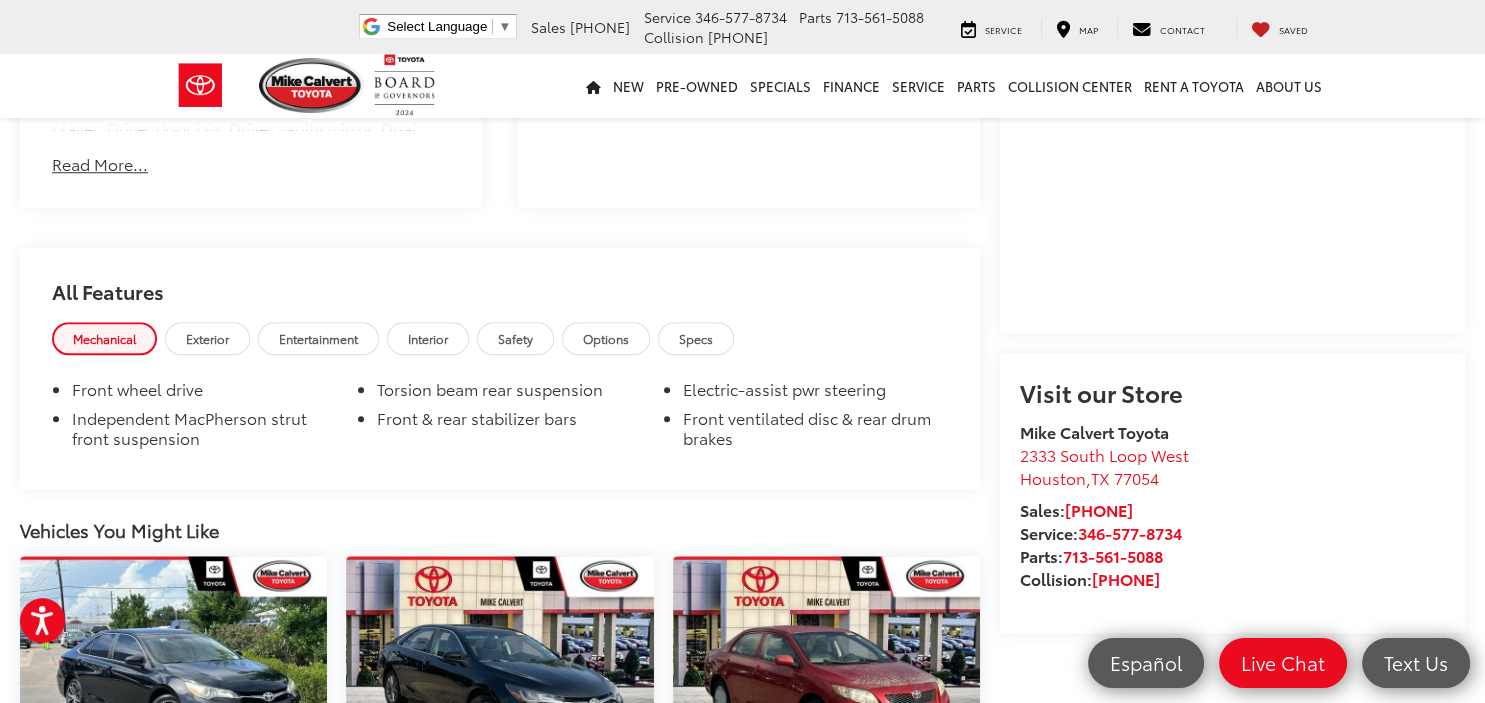 click on "Interior" at bounding box center (428, 338) 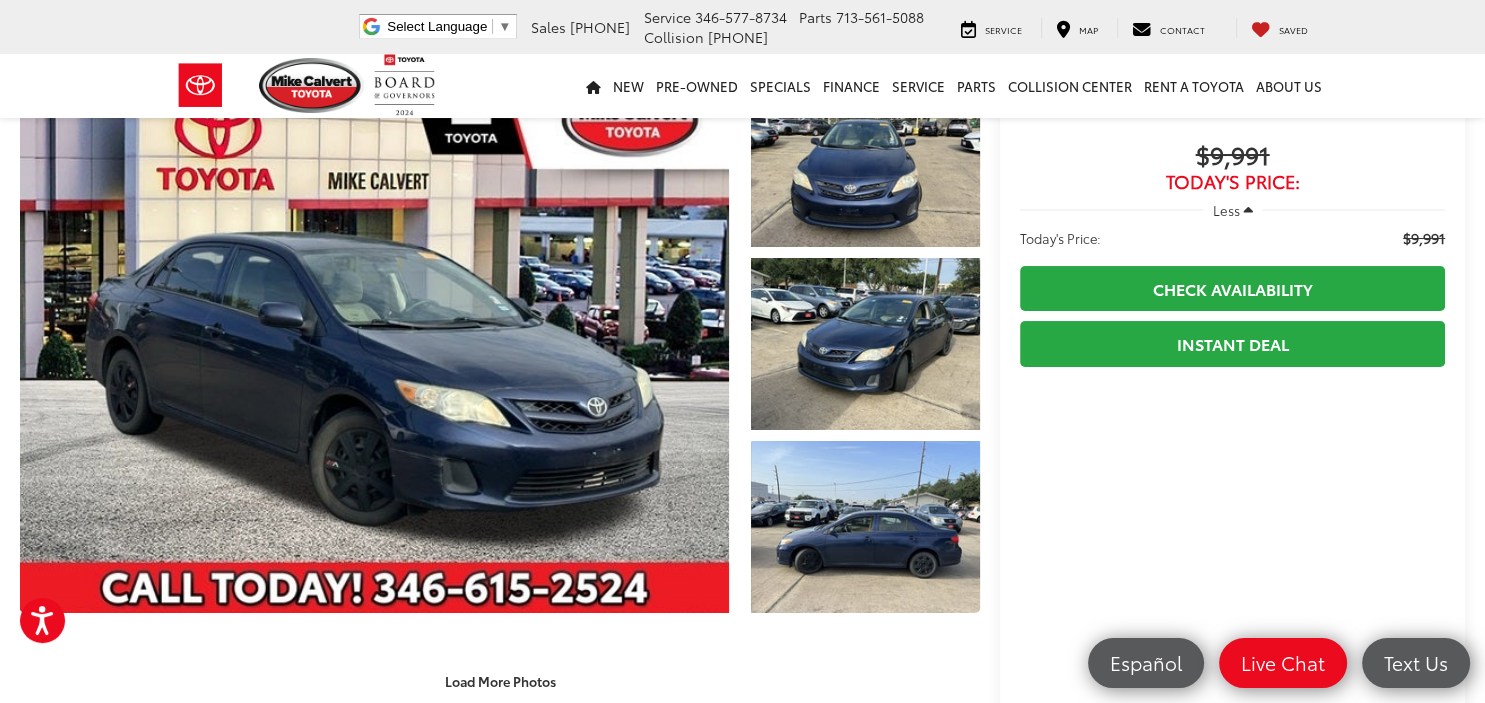 scroll, scrollTop: 0, scrollLeft: 0, axis: both 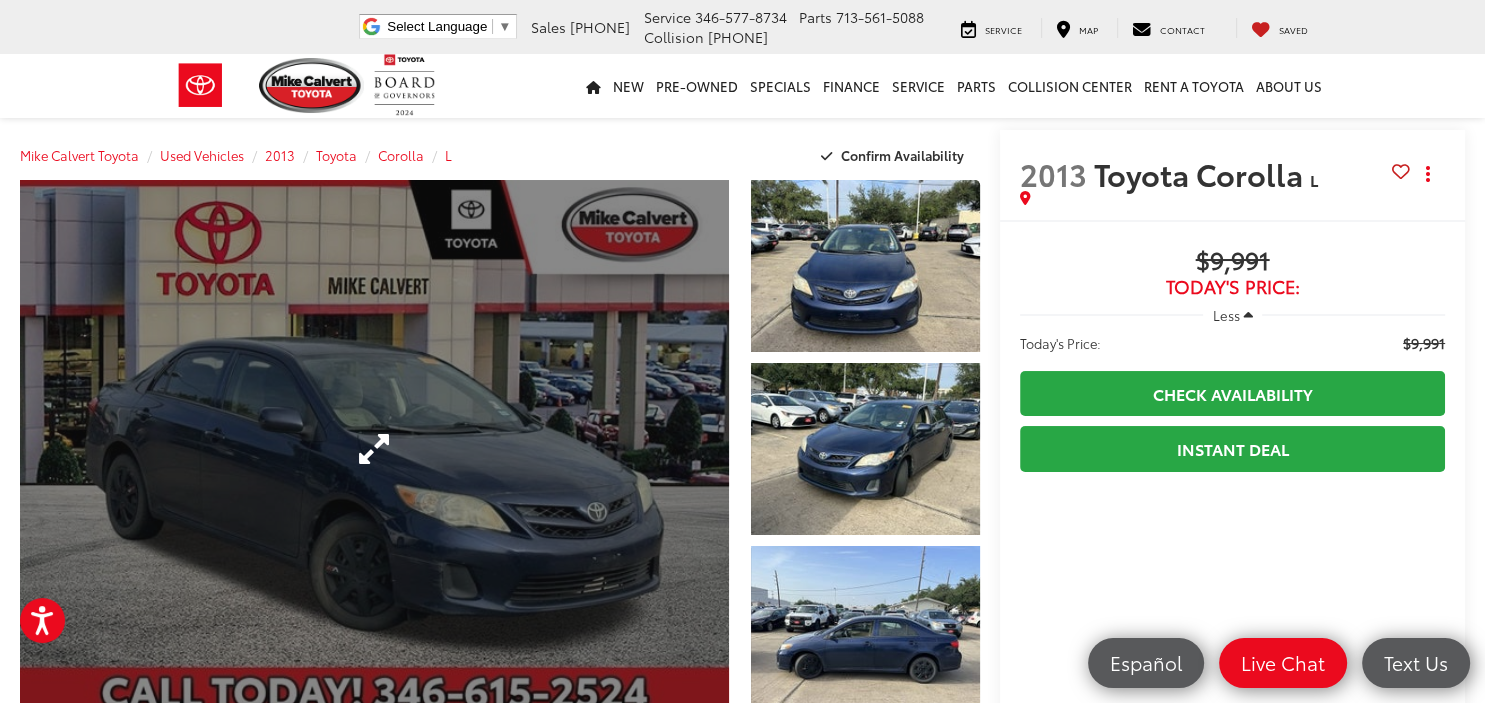 click at bounding box center (374, 449) 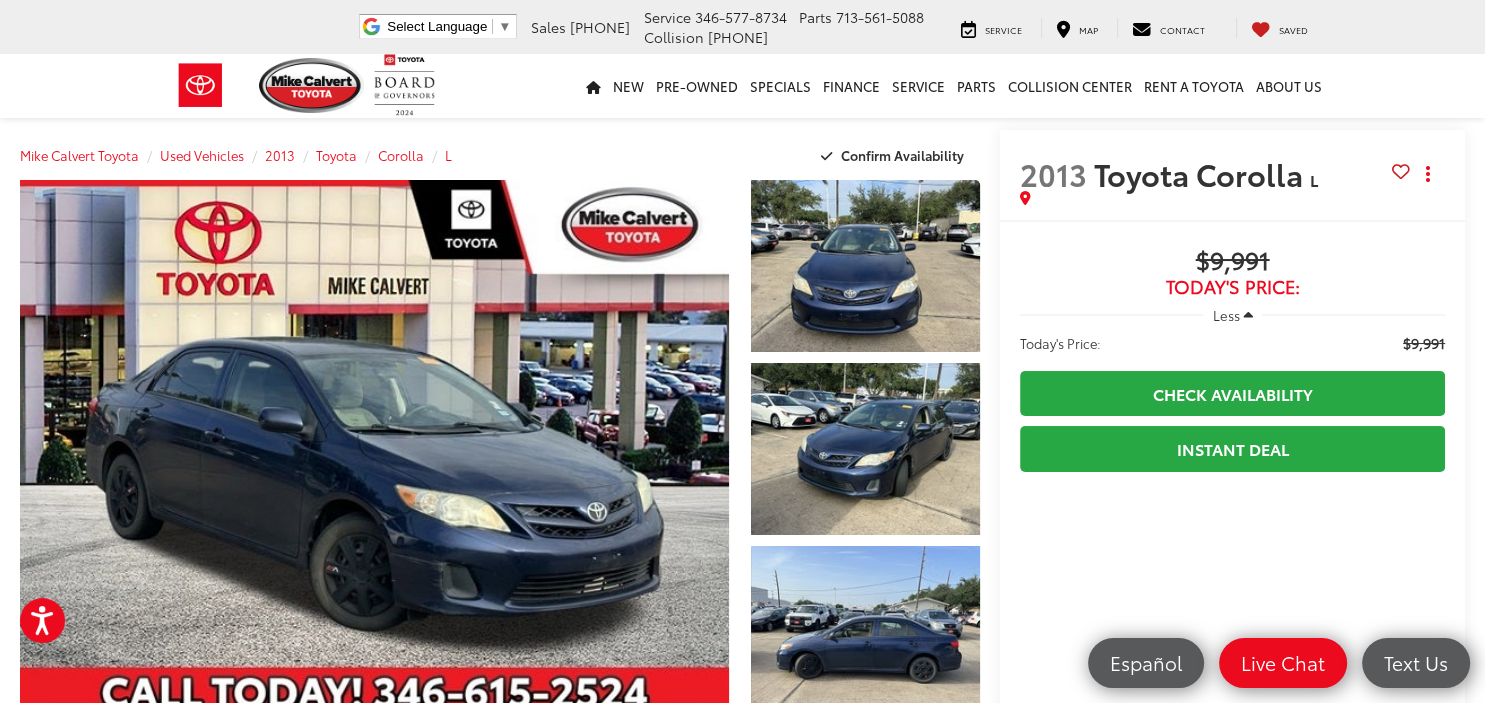 scroll, scrollTop: 0, scrollLeft: 0, axis: both 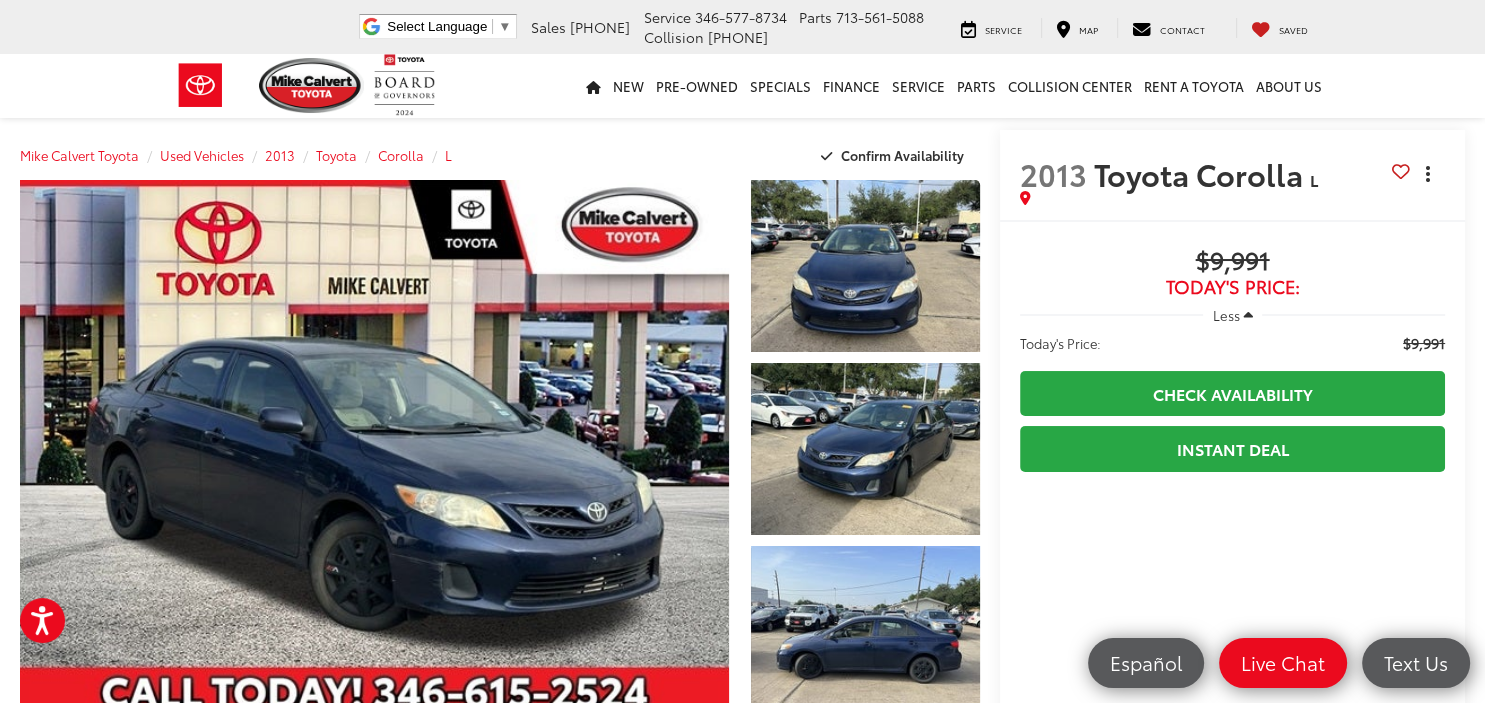 click at bounding box center (1427, 173) 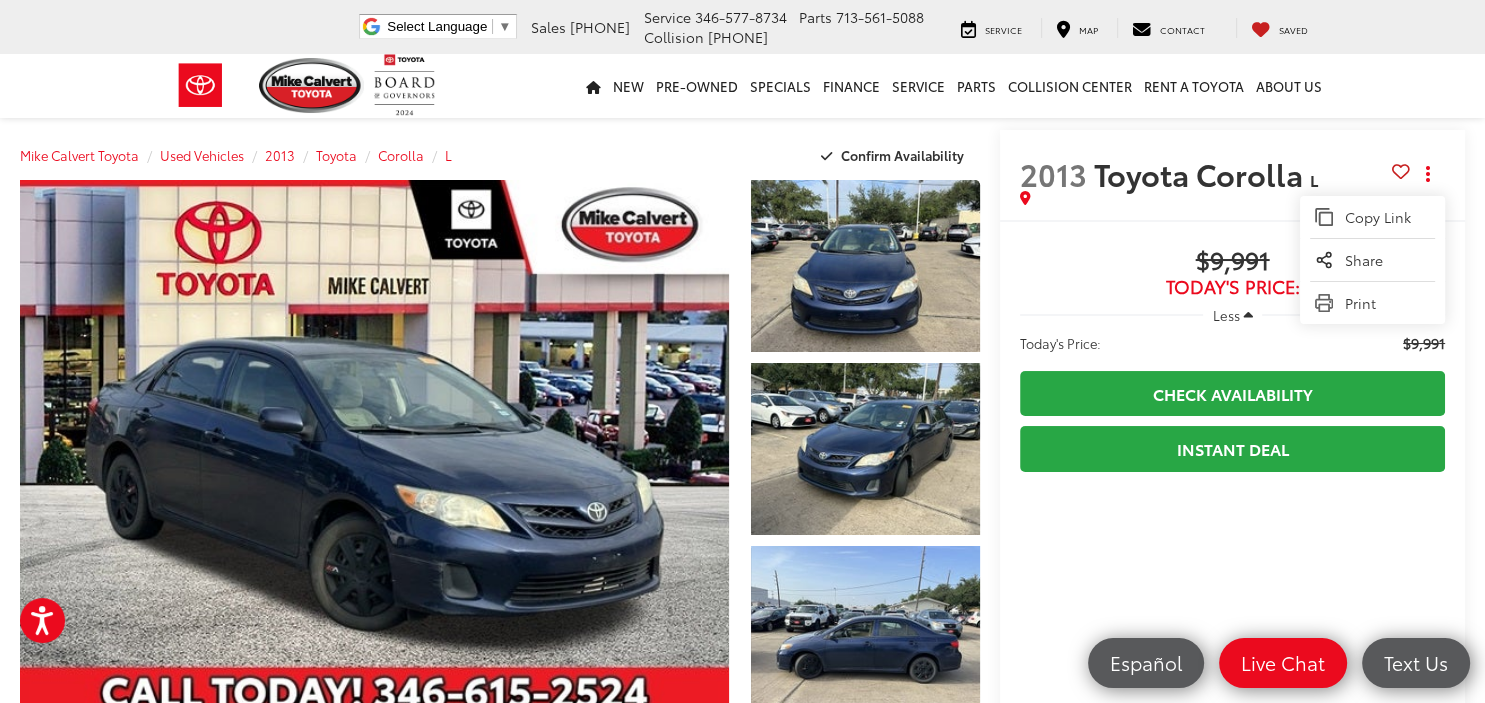 click on "Toyota Corolla" at bounding box center [1202, 173] 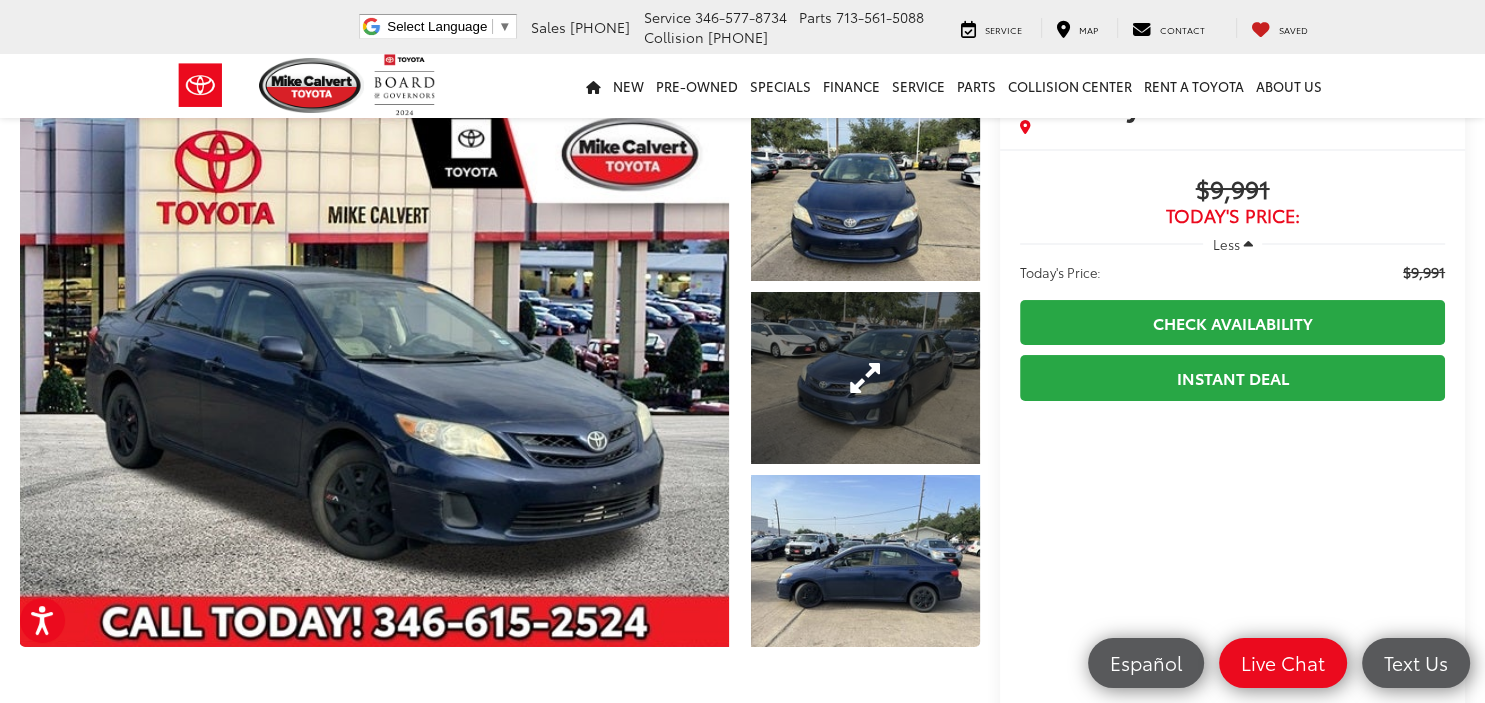 scroll, scrollTop: 0, scrollLeft: 0, axis: both 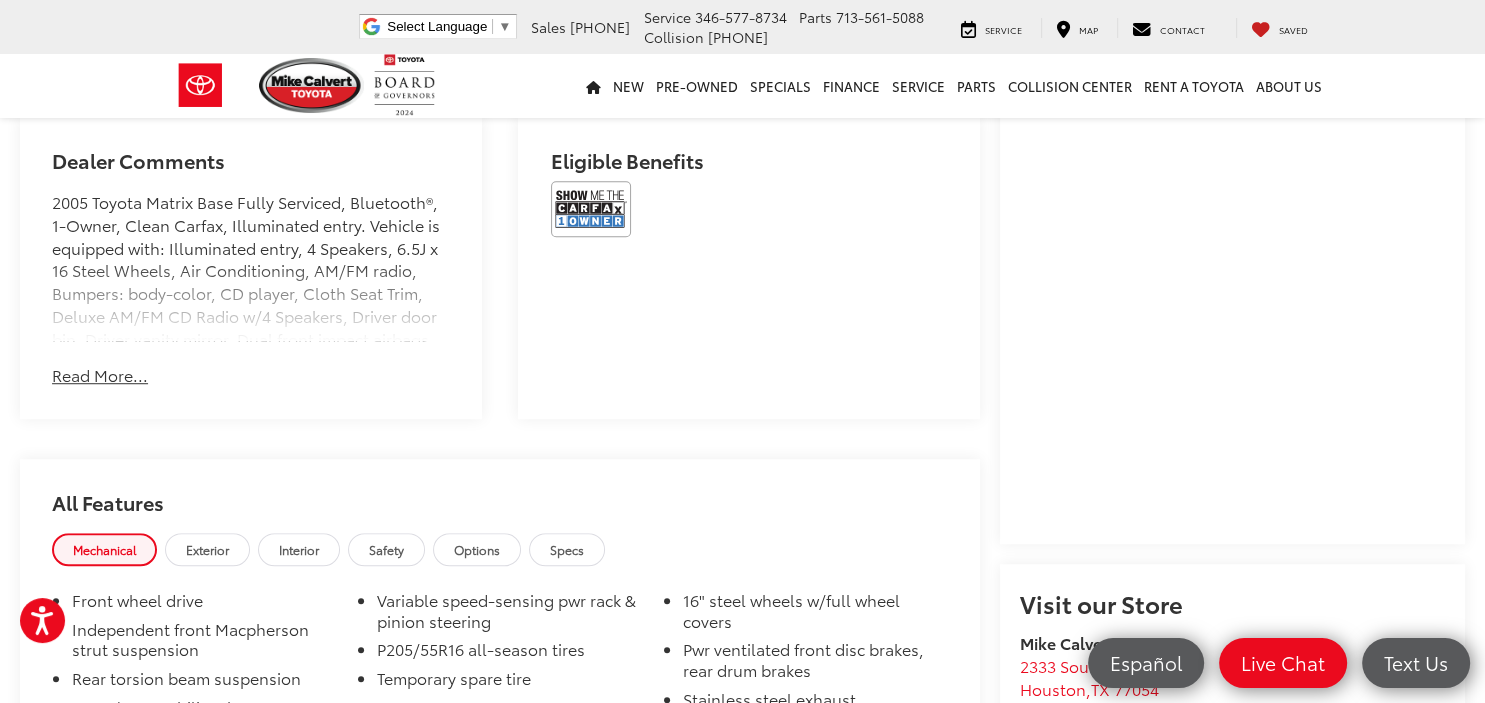 click on "Interior" at bounding box center [299, 549] 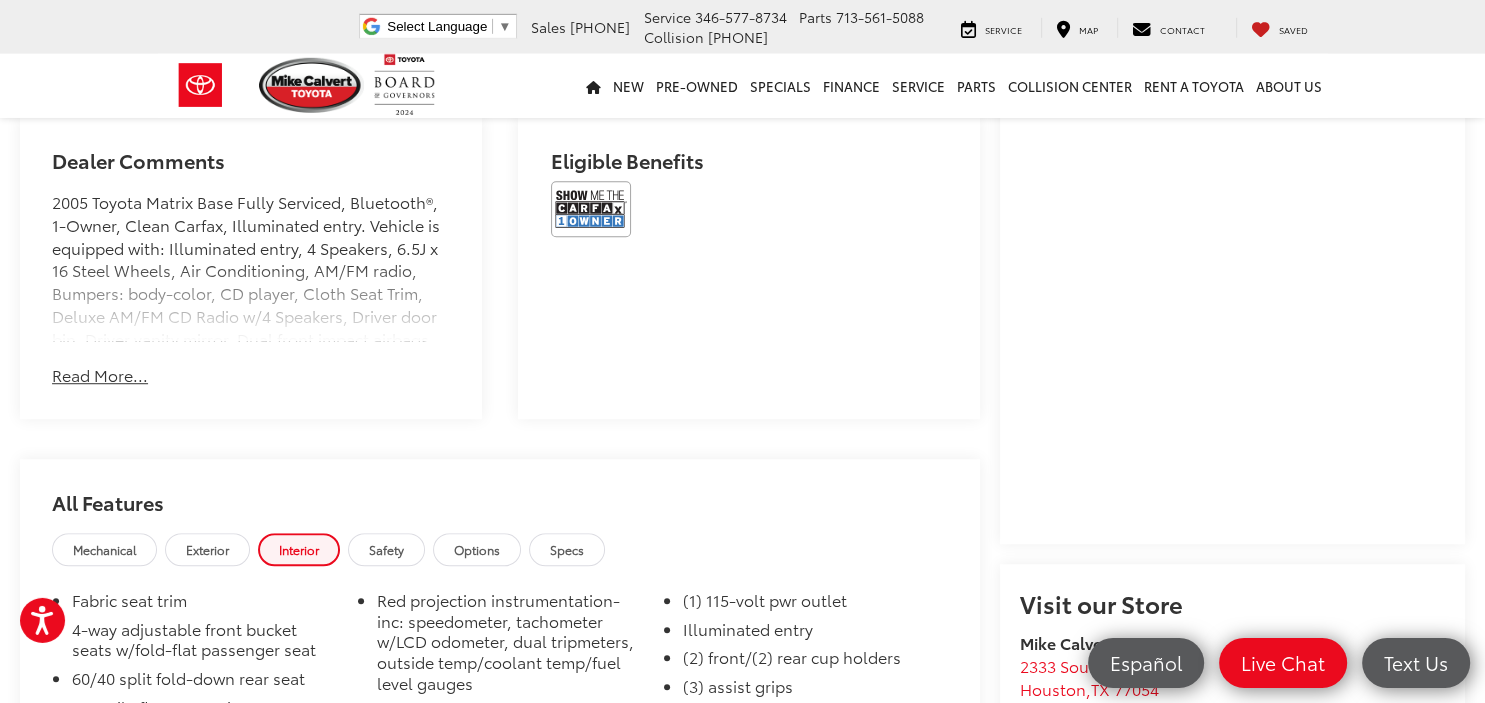 scroll, scrollTop: 1478, scrollLeft: 0, axis: vertical 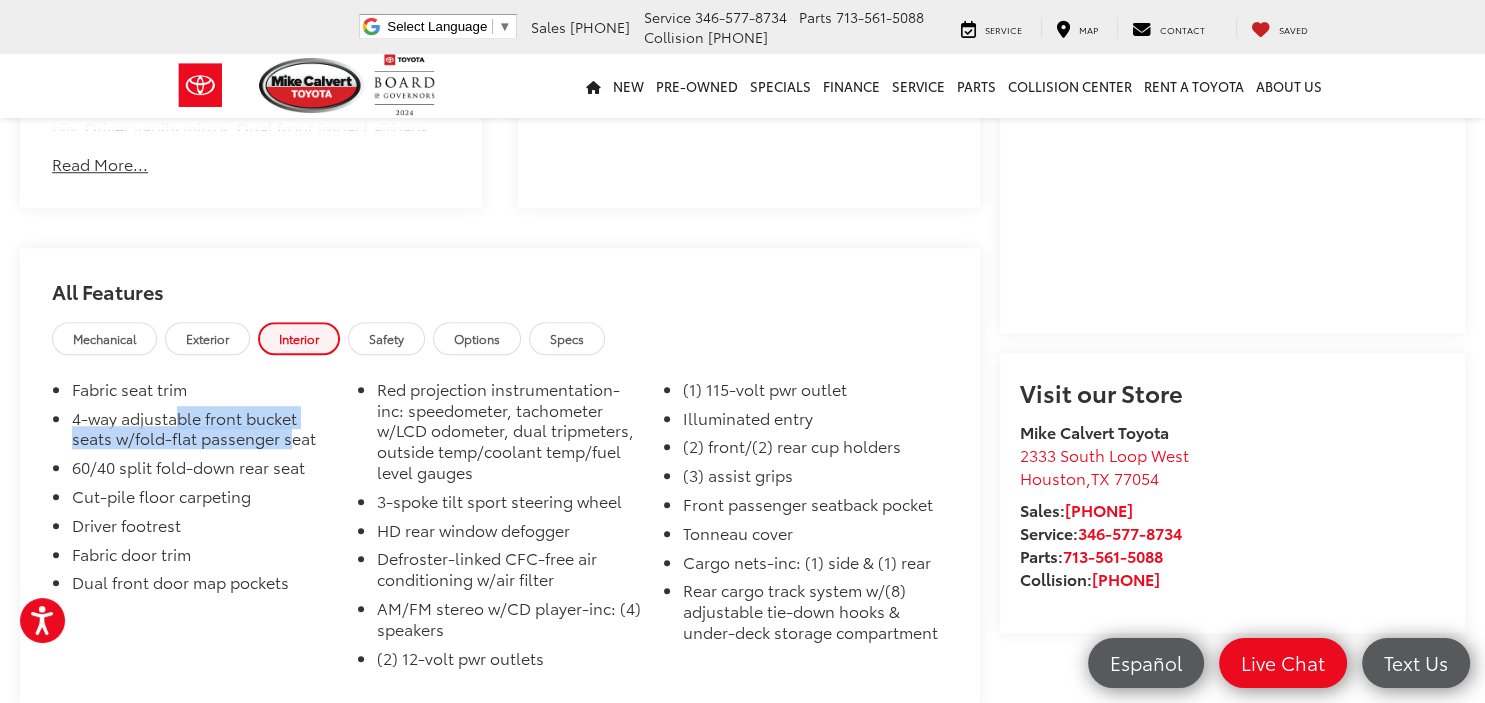 drag, startPoint x: 174, startPoint y: 423, endPoint x: 297, endPoint y: 457, distance: 127.61269 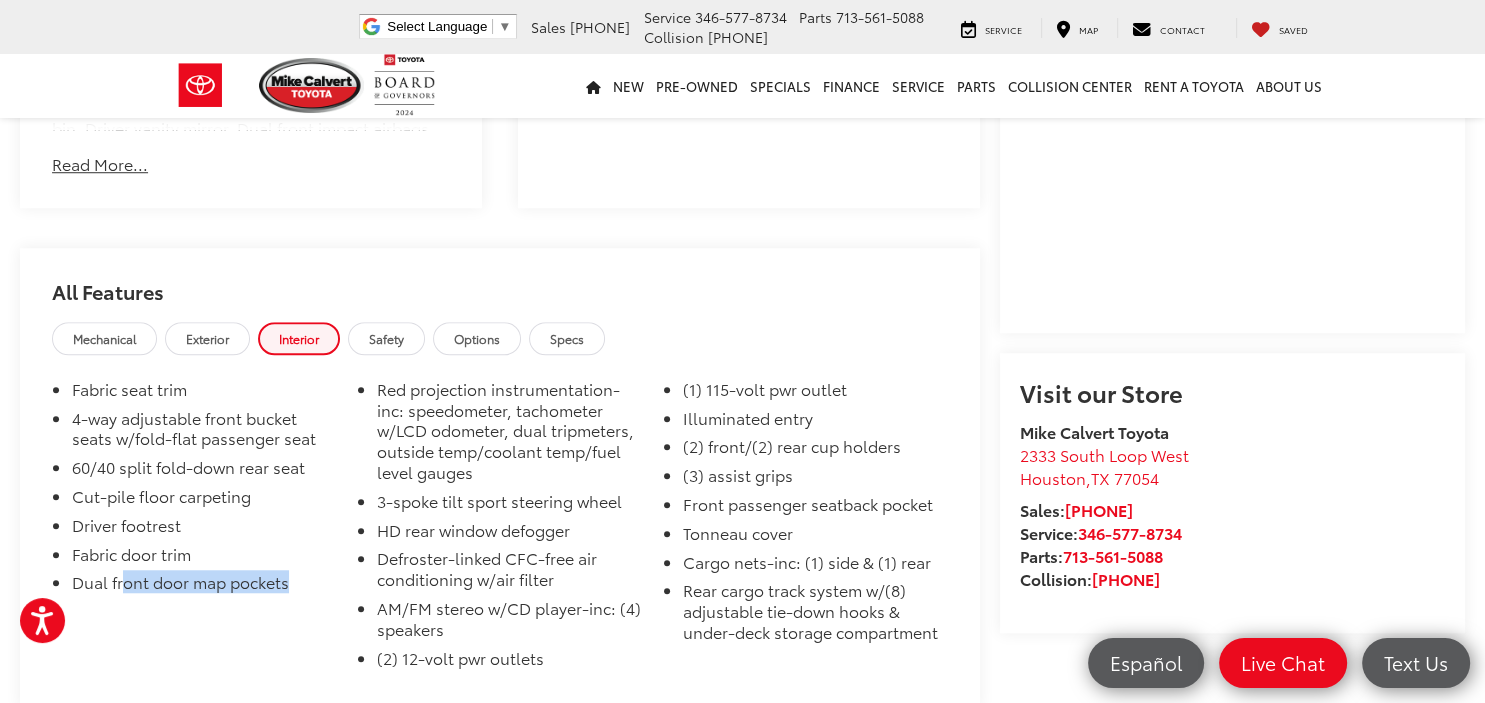 drag, startPoint x: 126, startPoint y: 597, endPoint x: 316, endPoint y: 607, distance: 190.26297 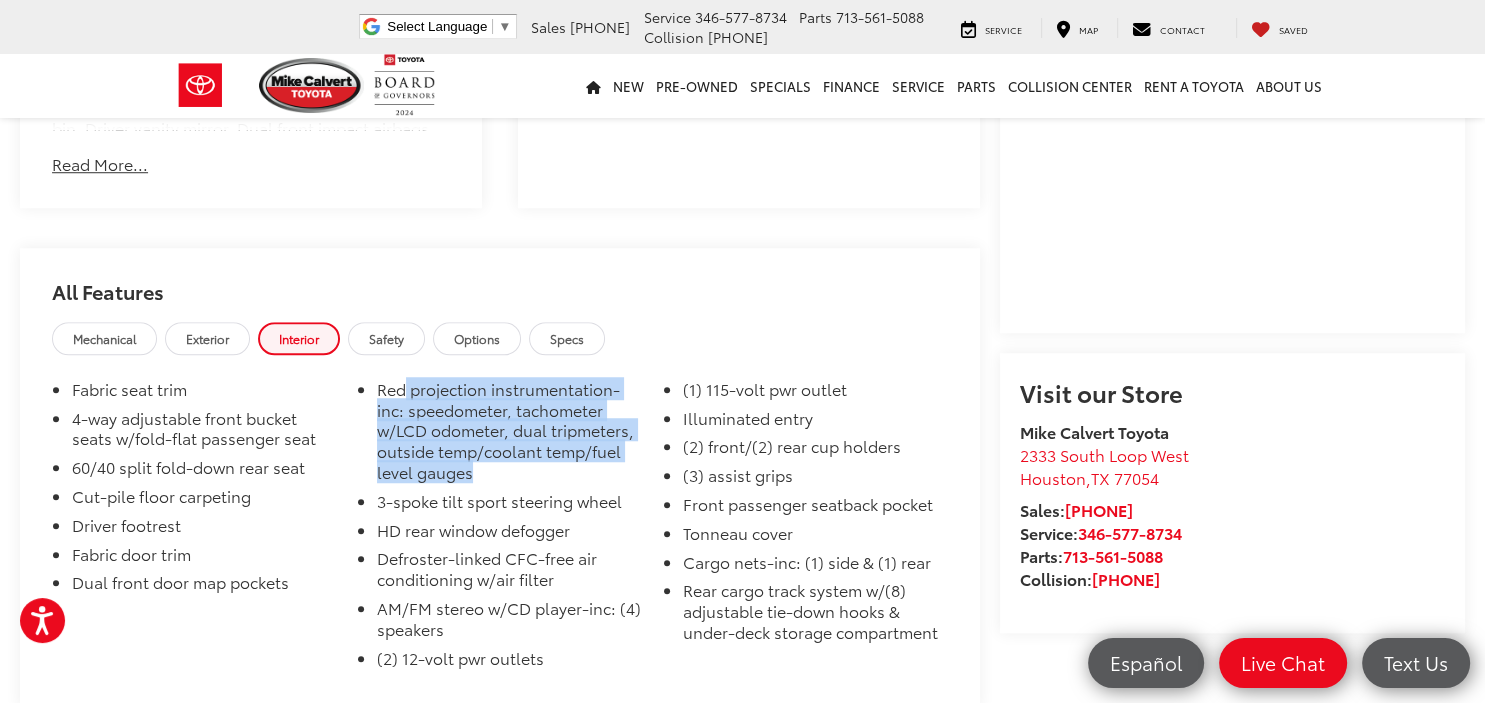 drag, startPoint x: 404, startPoint y: 397, endPoint x: 477, endPoint y: 480, distance: 110.535065 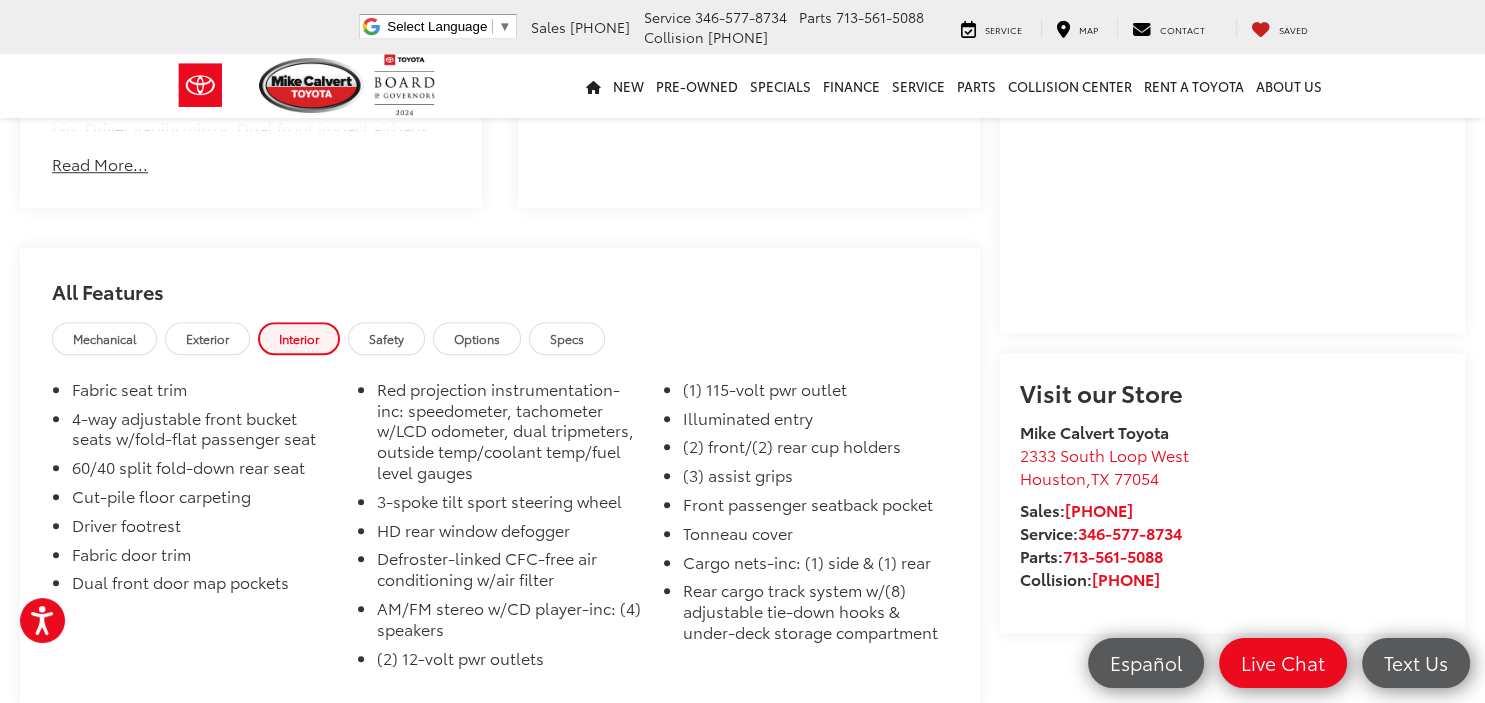 drag, startPoint x: 445, startPoint y: 552, endPoint x: 423, endPoint y: 594, distance: 47.41308 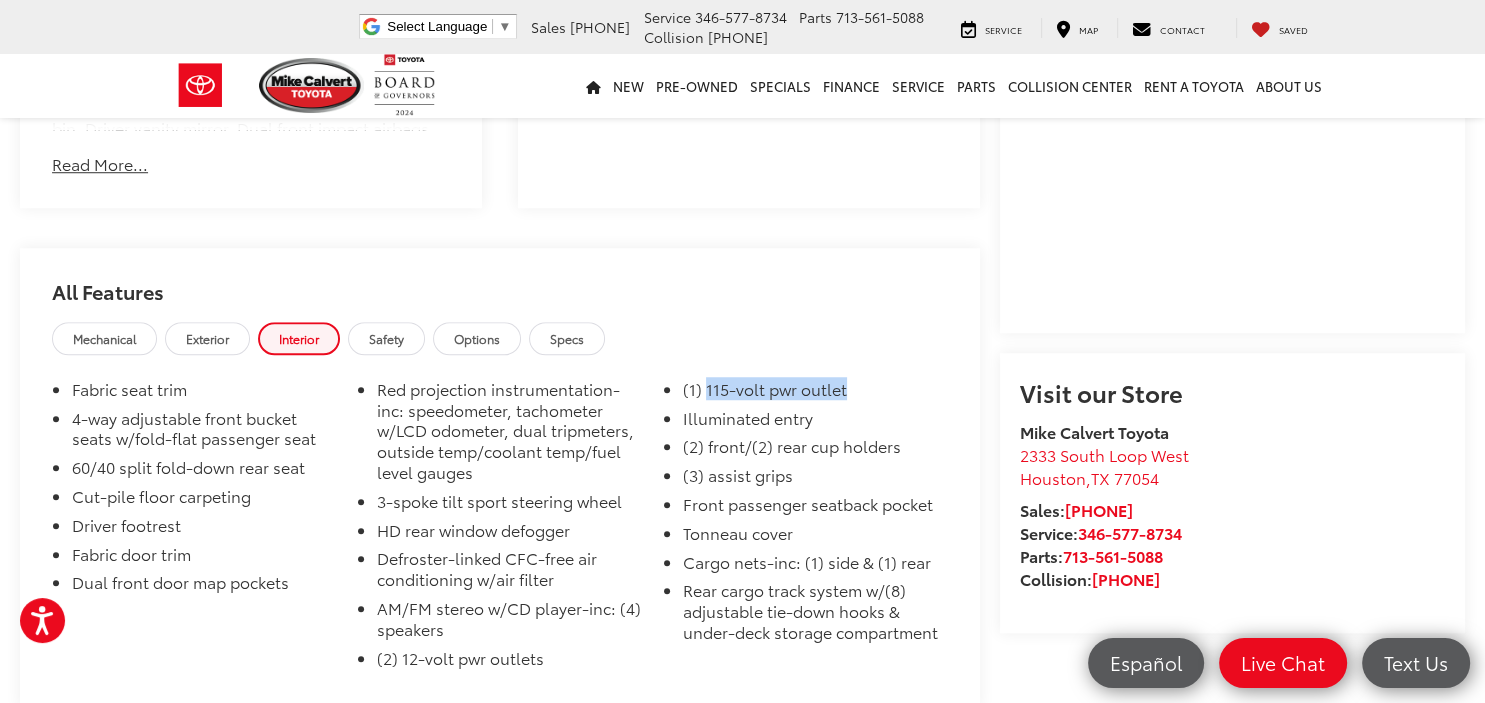 drag, startPoint x: 706, startPoint y: 389, endPoint x: 846, endPoint y: 390, distance: 140.00357 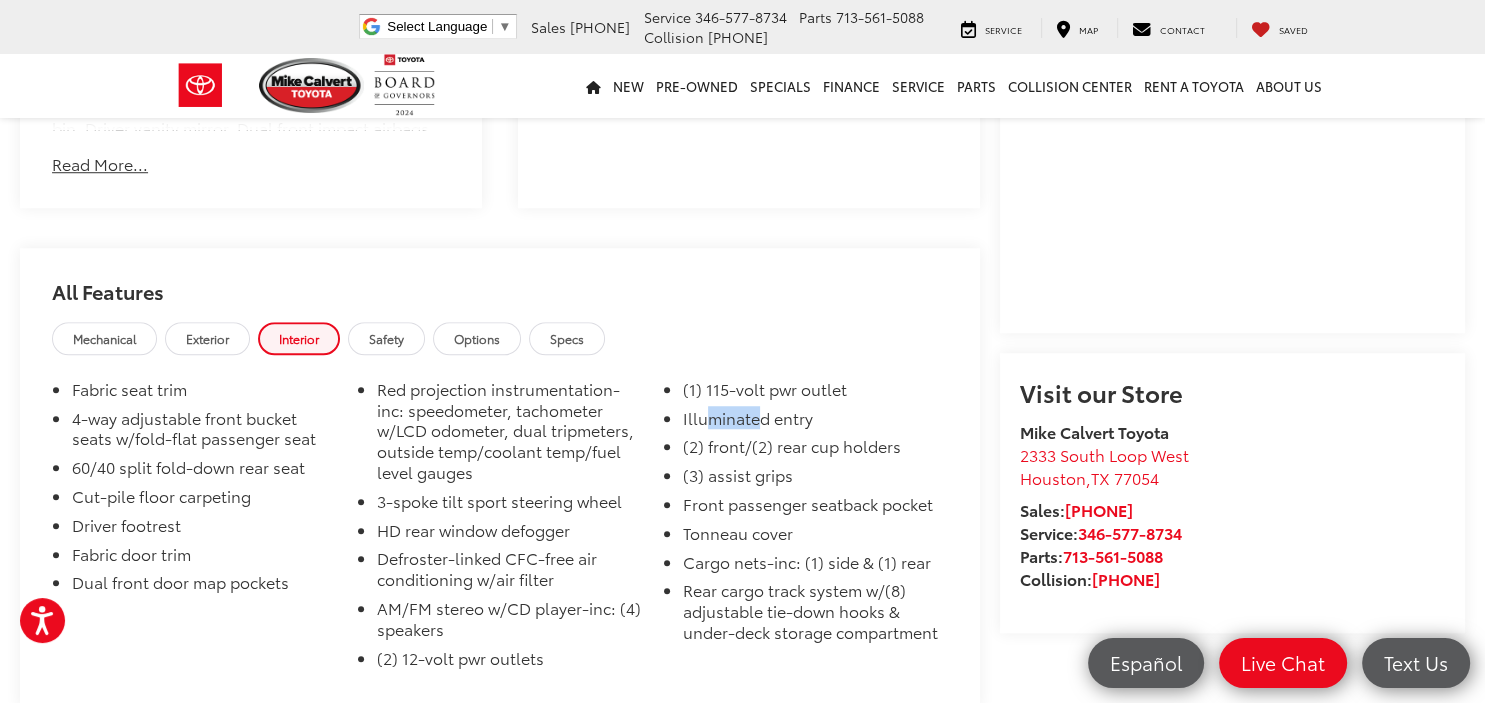 drag, startPoint x: 705, startPoint y: 422, endPoint x: 786, endPoint y: 422, distance: 81 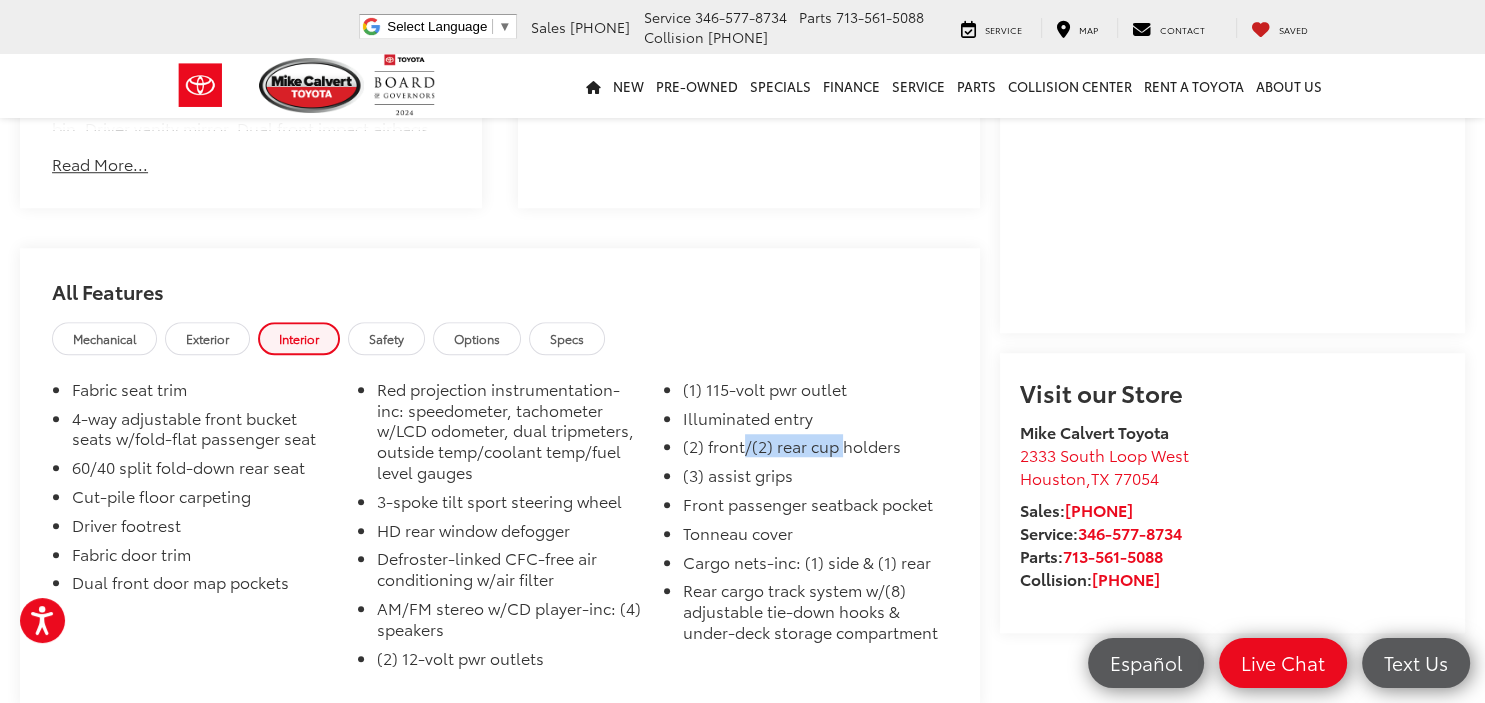 drag, startPoint x: 742, startPoint y: 456, endPoint x: 841, endPoint y: 456, distance: 99 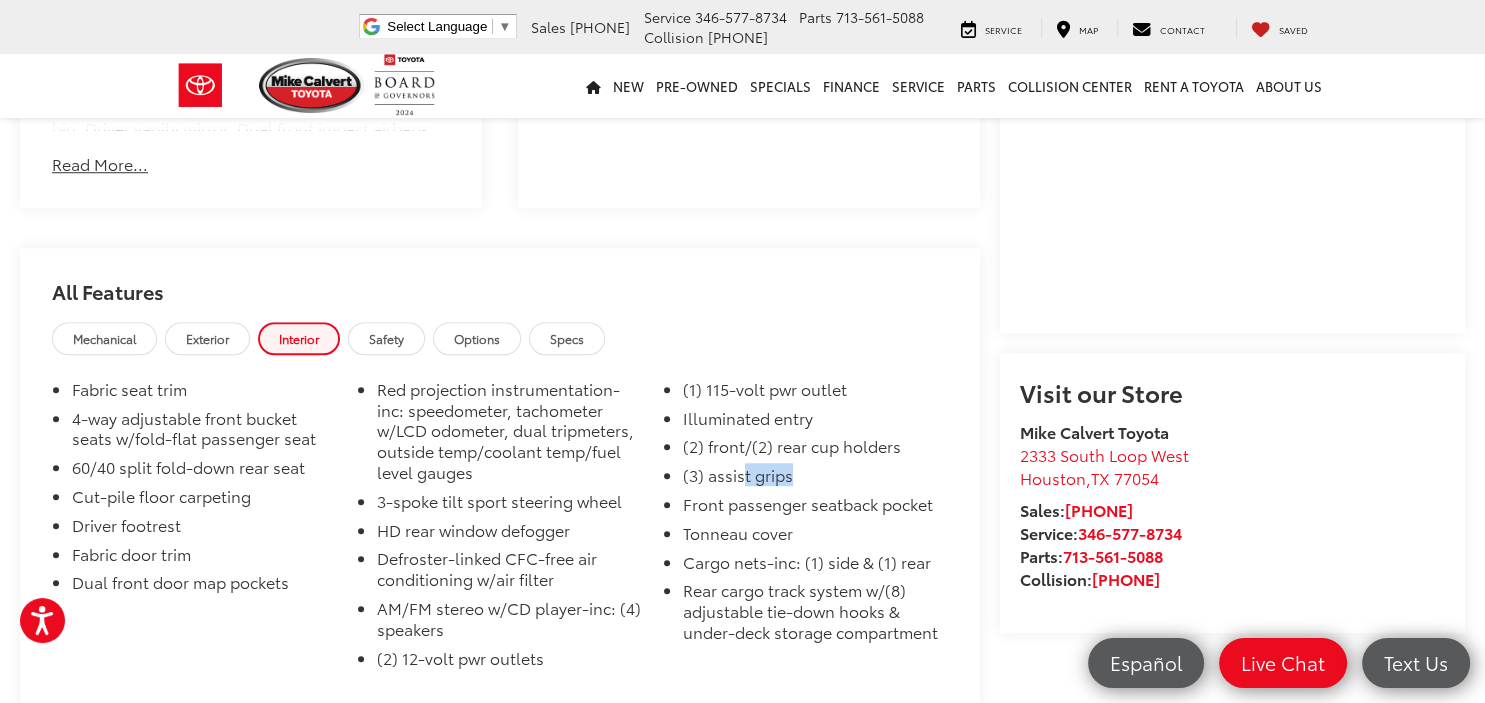 drag, startPoint x: 744, startPoint y: 485, endPoint x: 797, endPoint y: 491, distance: 53.338543 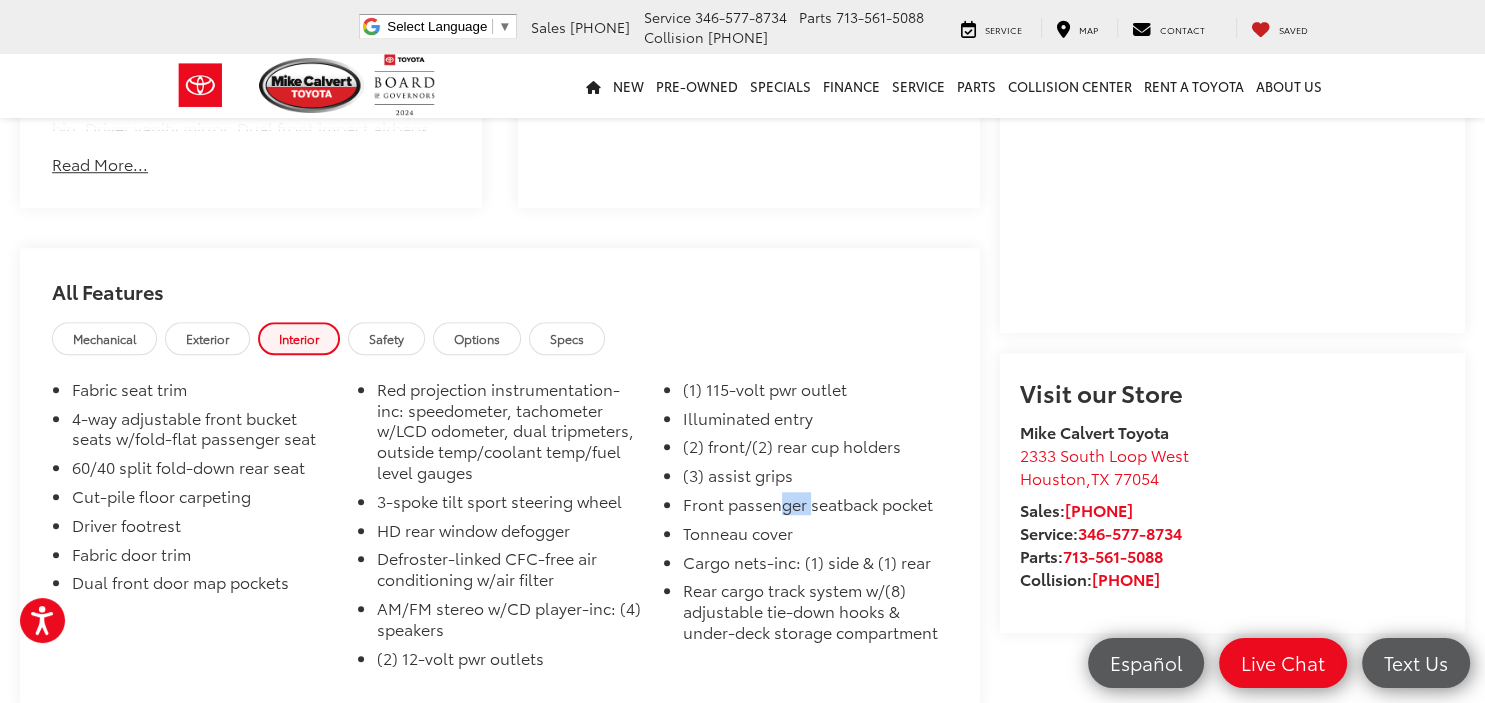 drag, startPoint x: 776, startPoint y: 513, endPoint x: 818, endPoint y: 511, distance: 42.047592 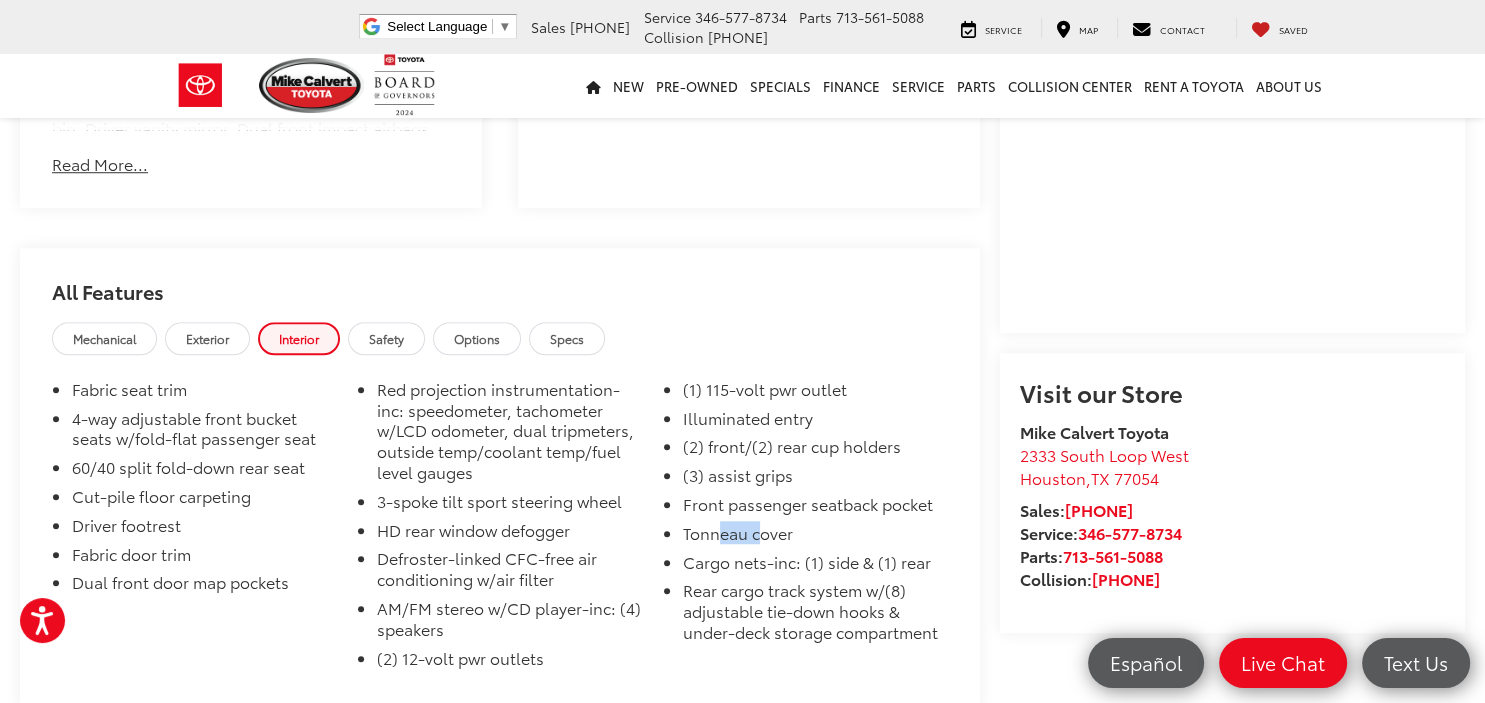 drag, startPoint x: 721, startPoint y: 538, endPoint x: 789, endPoint y: 538, distance: 68 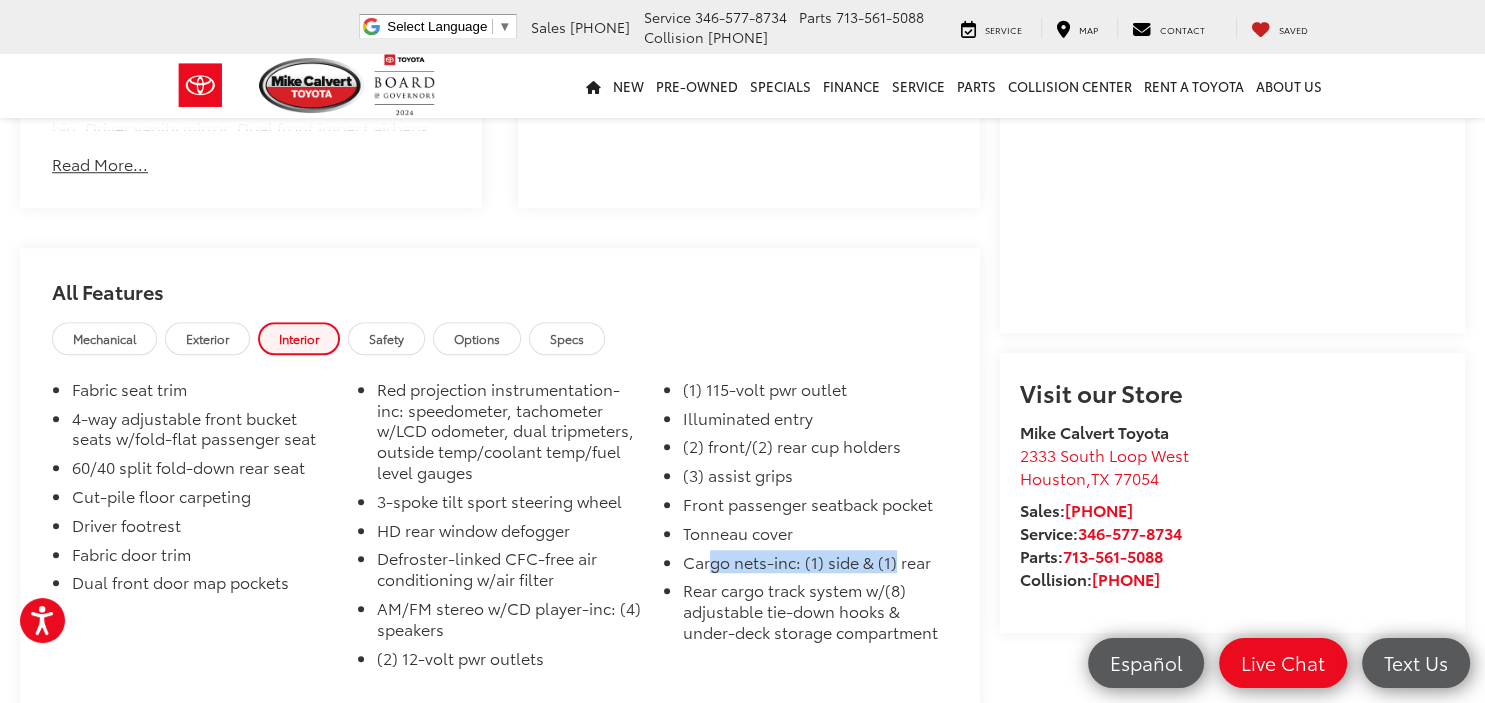 drag, startPoint x: 710, startPoint y: 567, endPoint x: 893, endPoint y: 574, distance: 183.13383 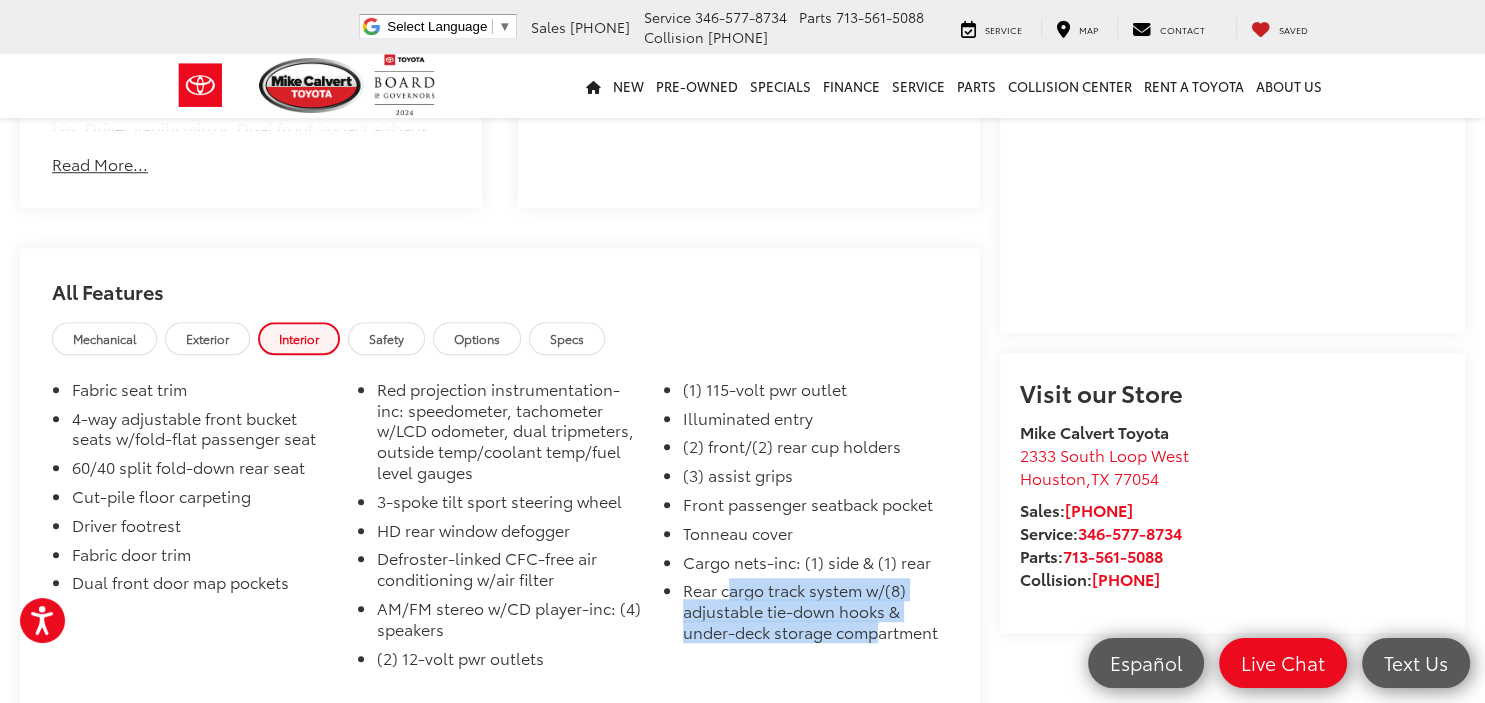 drag, startPoint x: 733, startPoint y: 598, endPoint x: 876, endPoint y: 648, distance: 151.48927 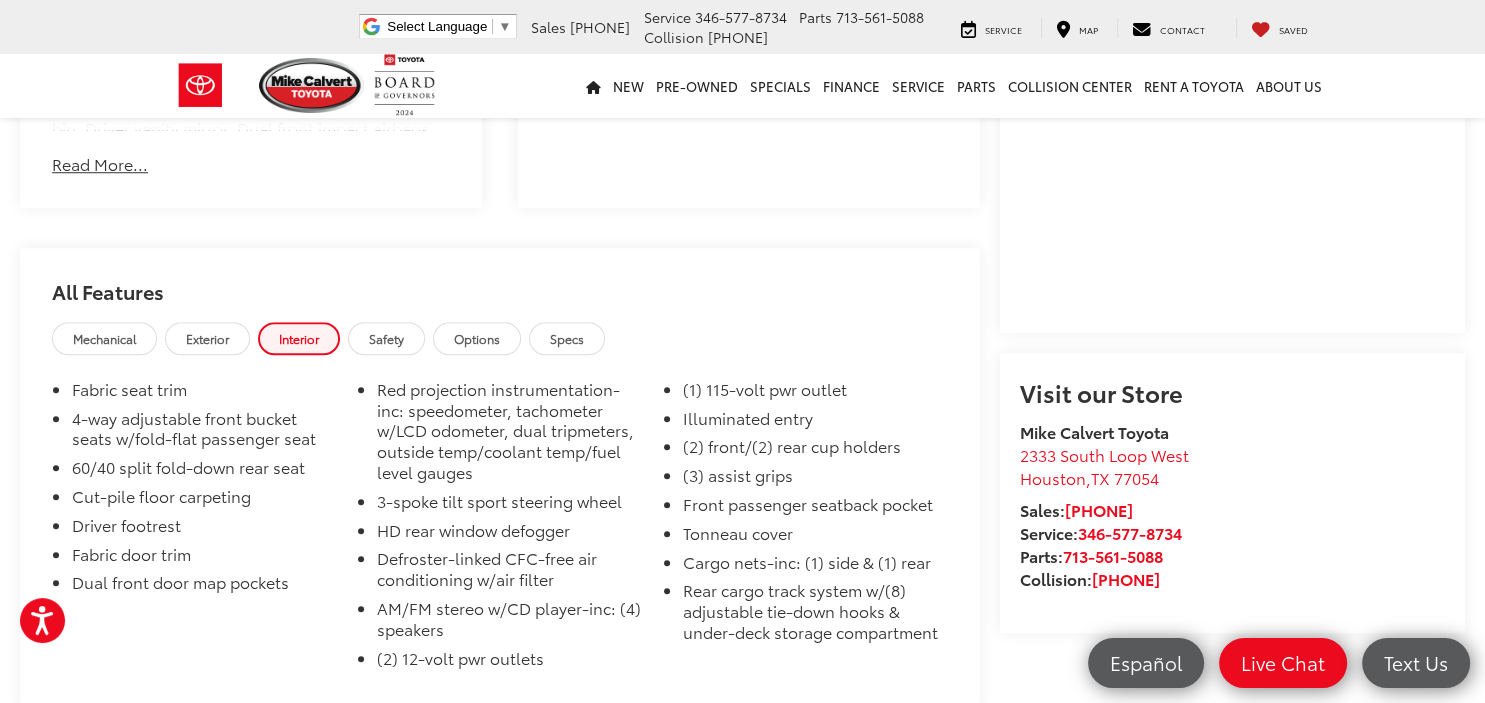 click on "Illuminated entry" at bounding box center [815, 422] 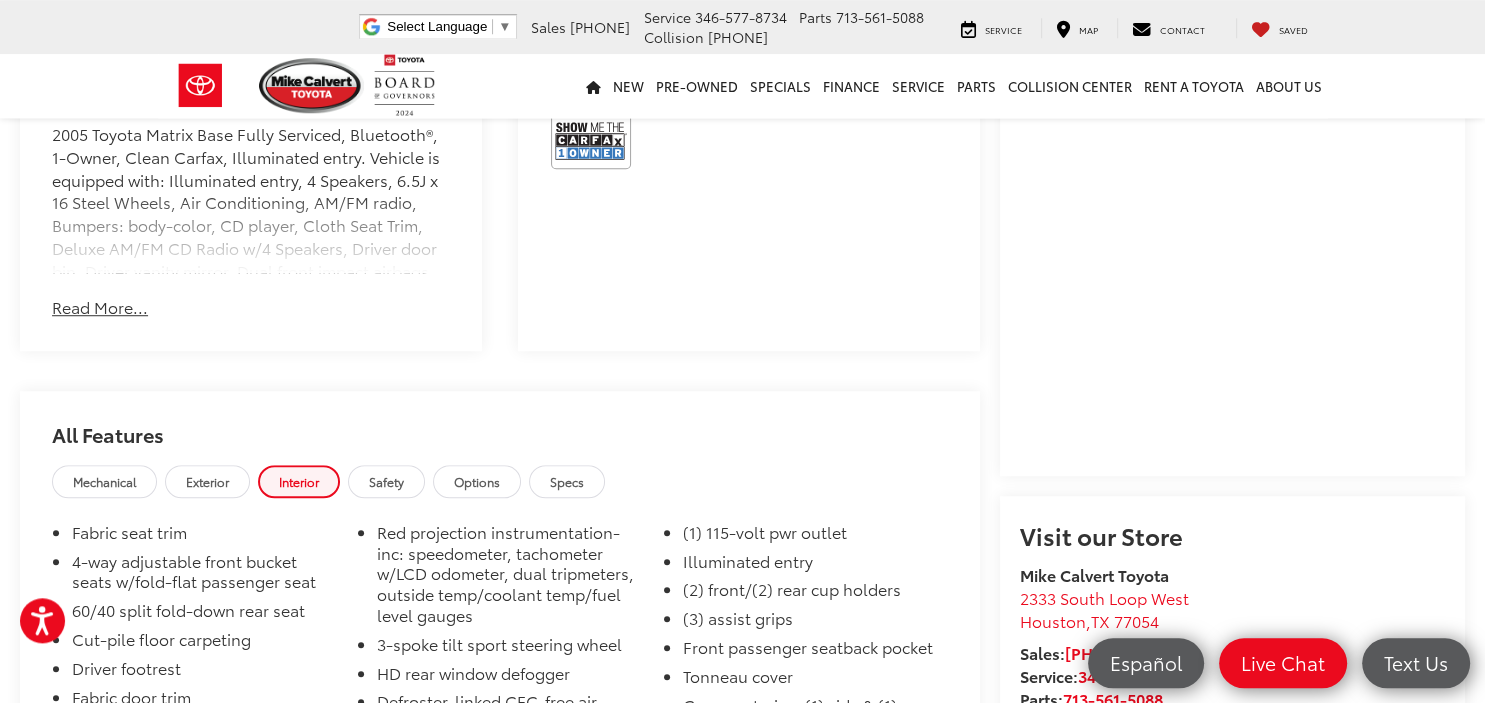 scroll, scrollTop: 1056, scrollLeft: 0, axis: vertical 